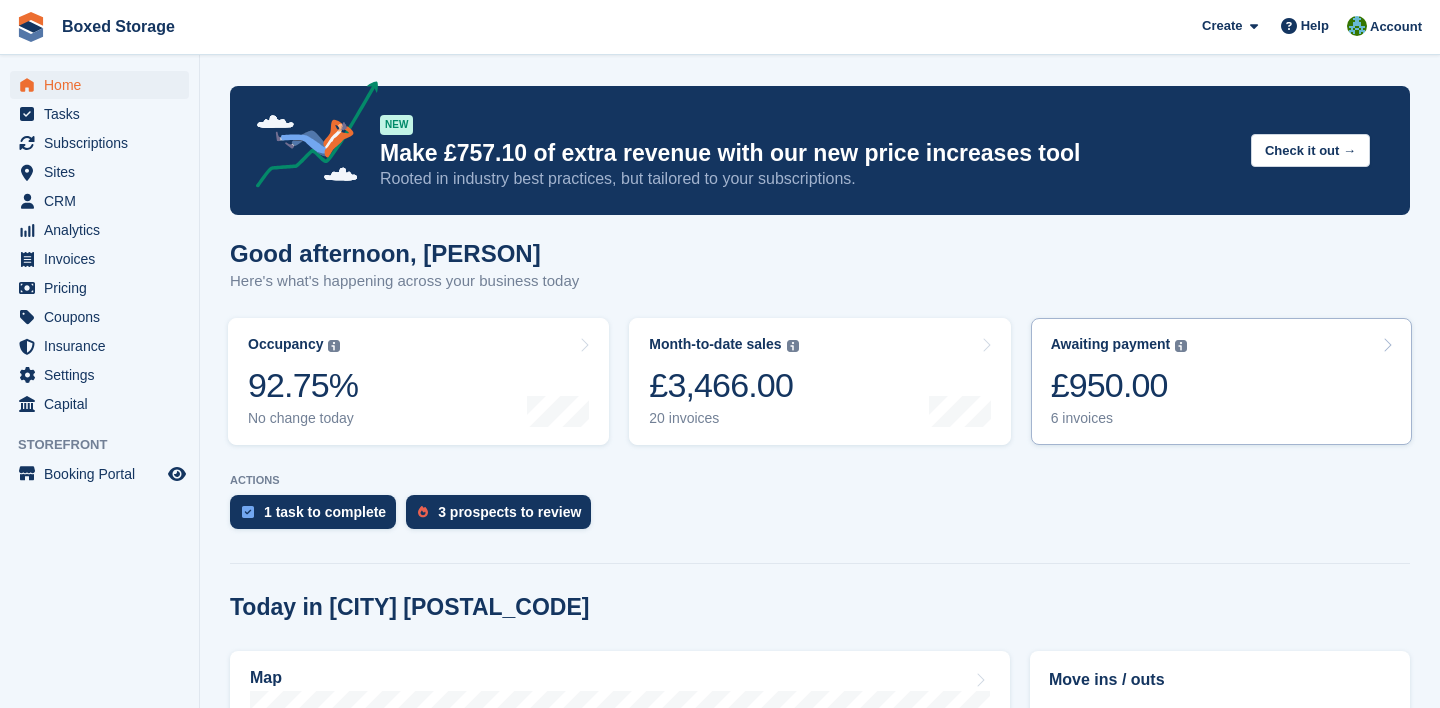 scroll, scrollTop: 0, scrollLeft: 0, axis: both 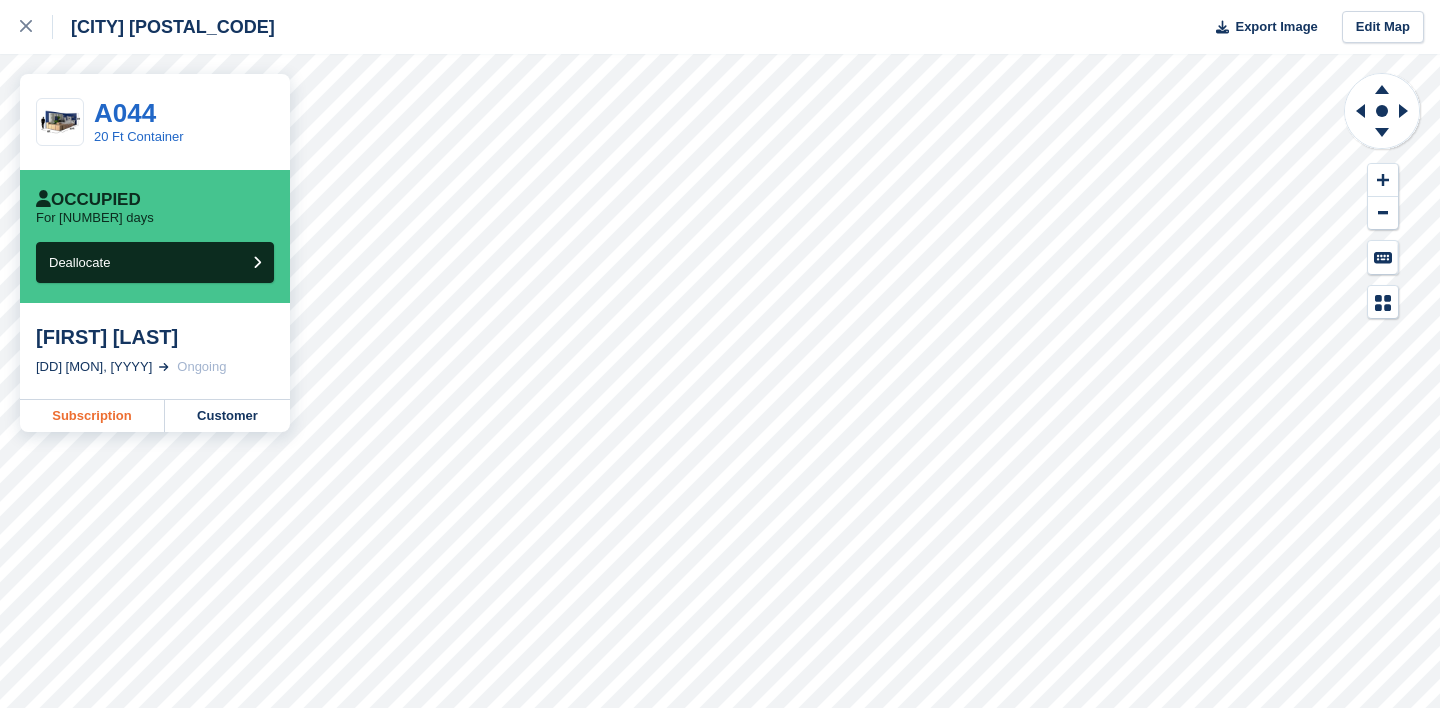 click on "Subscription" at bounding box center [92, 416] 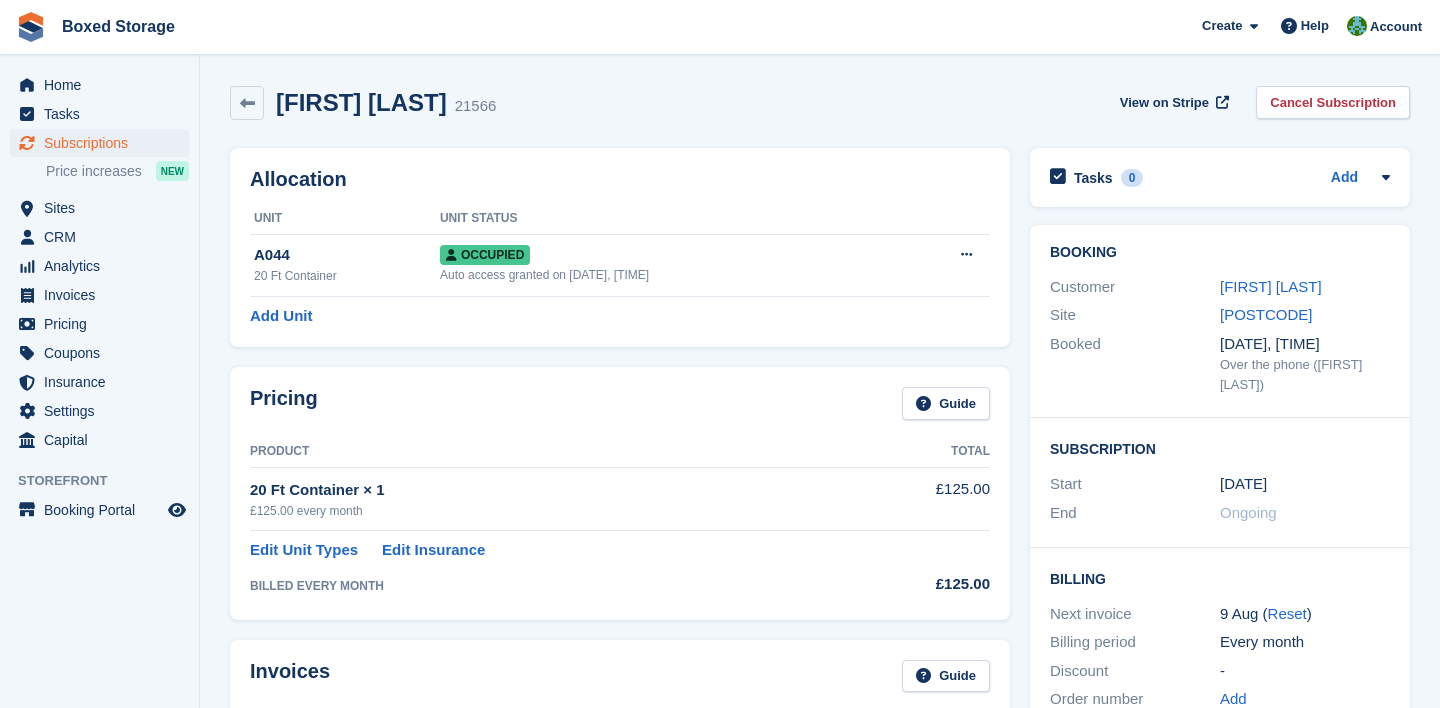 scroll, scrollTop: 0, scrollLeft: 0, axis: both 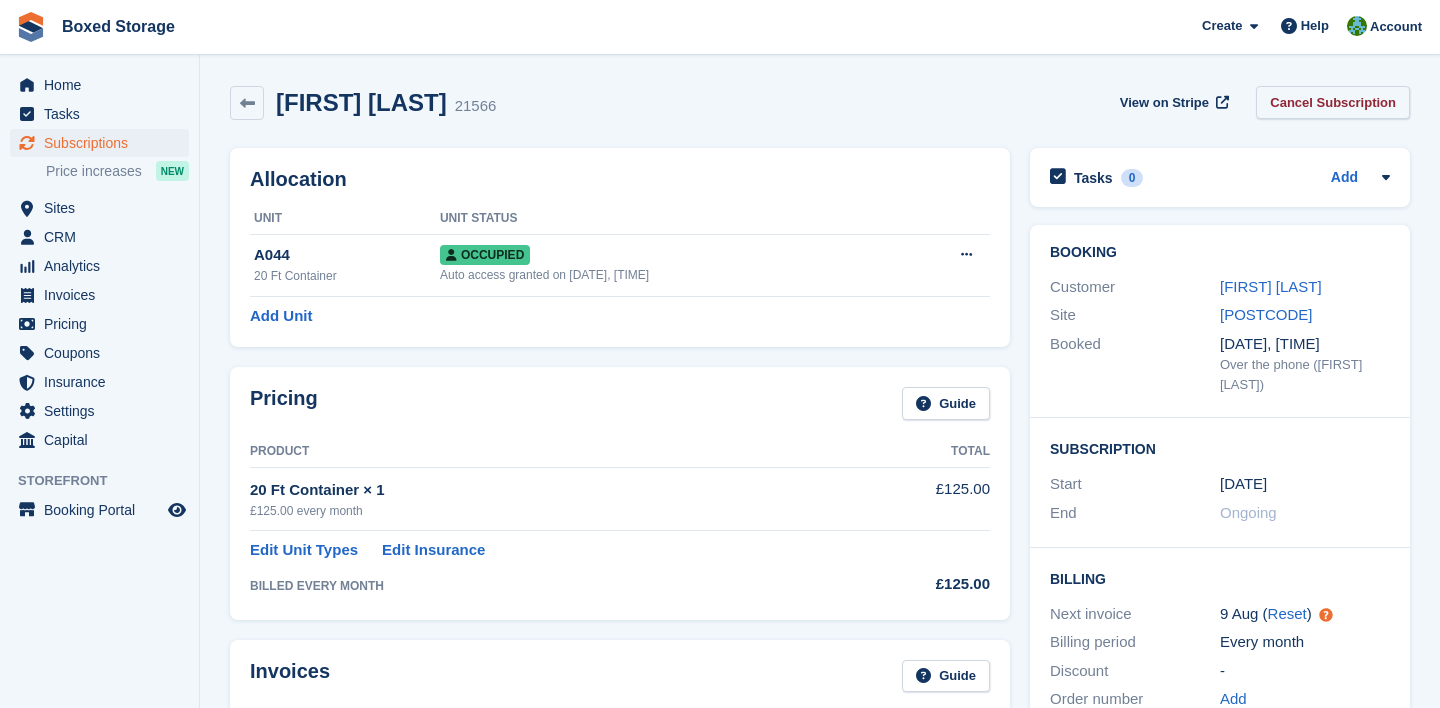 click on "Cancel Subscription" at bounding box center [1333, 102] 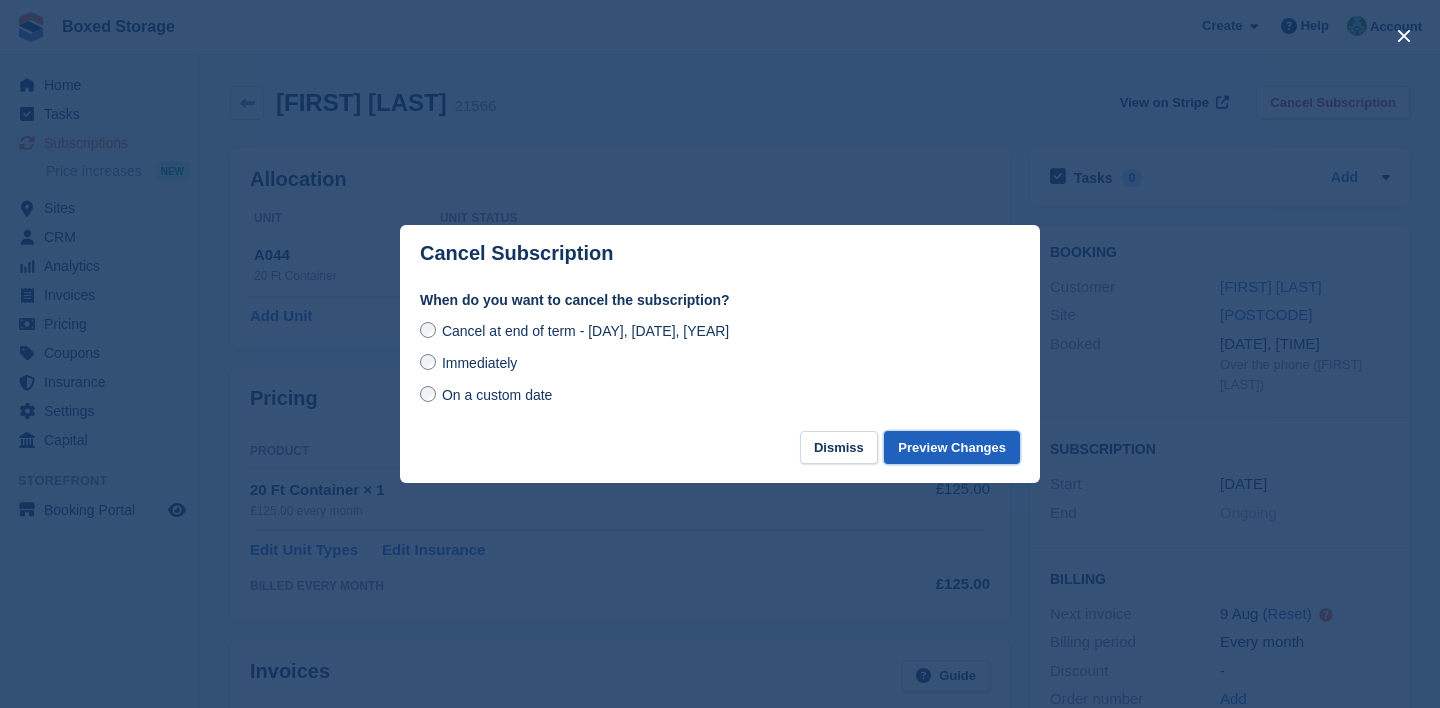 click on "Preview Changes" at bounding box center [952, 447] 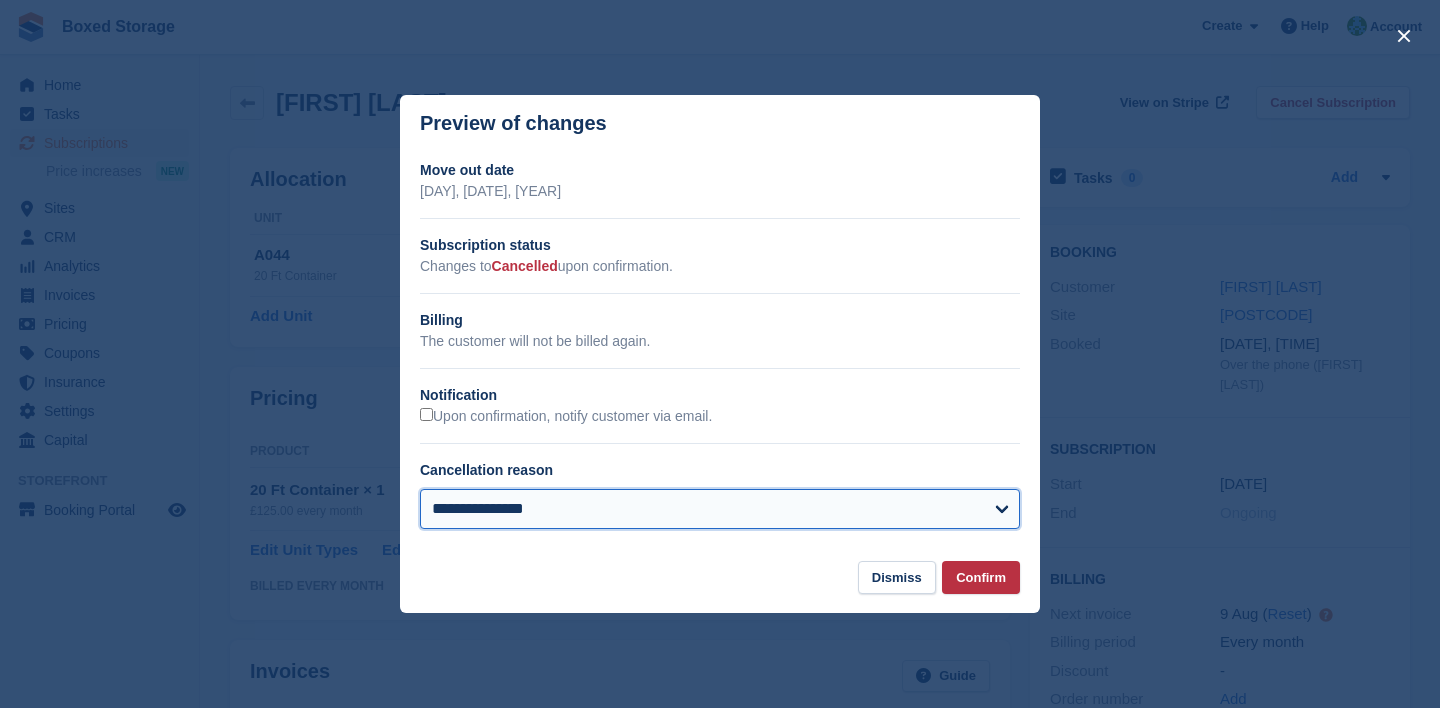 click on "**********" at bounding box center [720, 509] 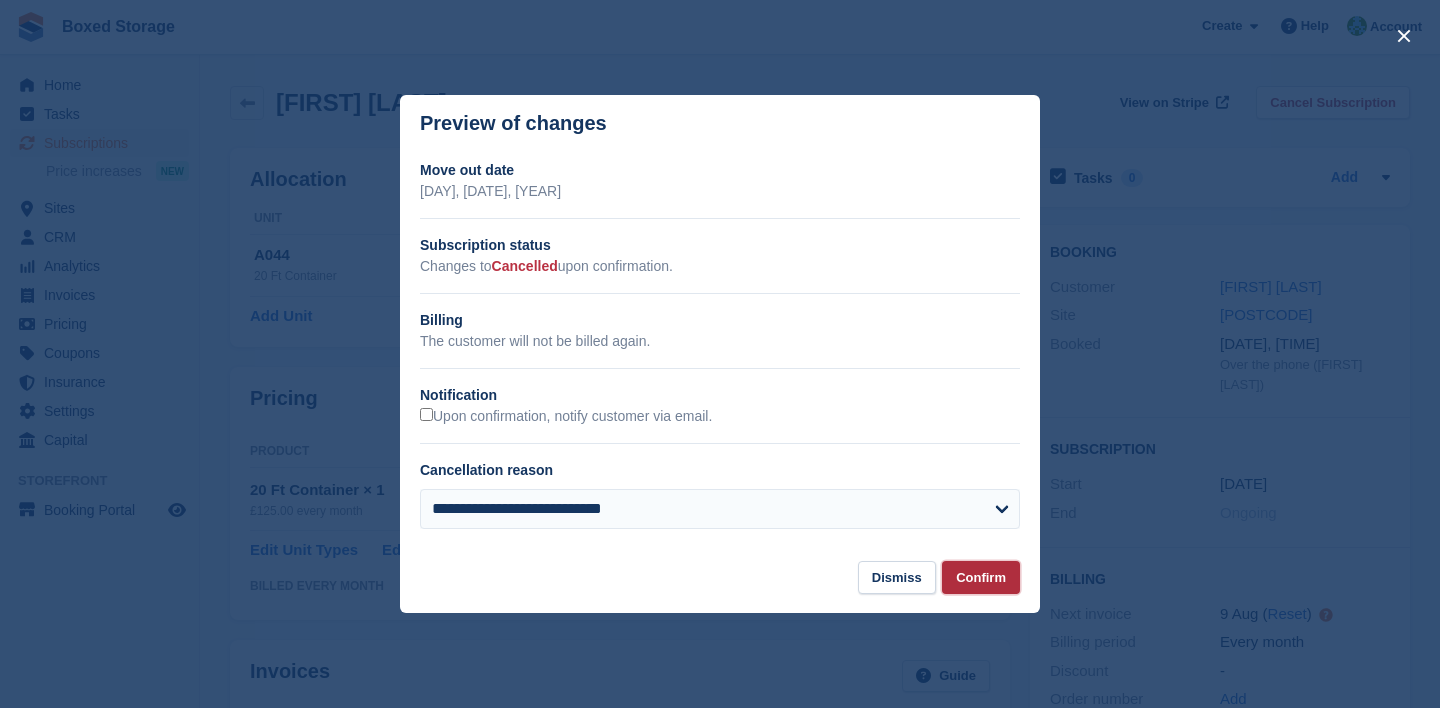click on "Confirm" at bounding box center (981, 577) 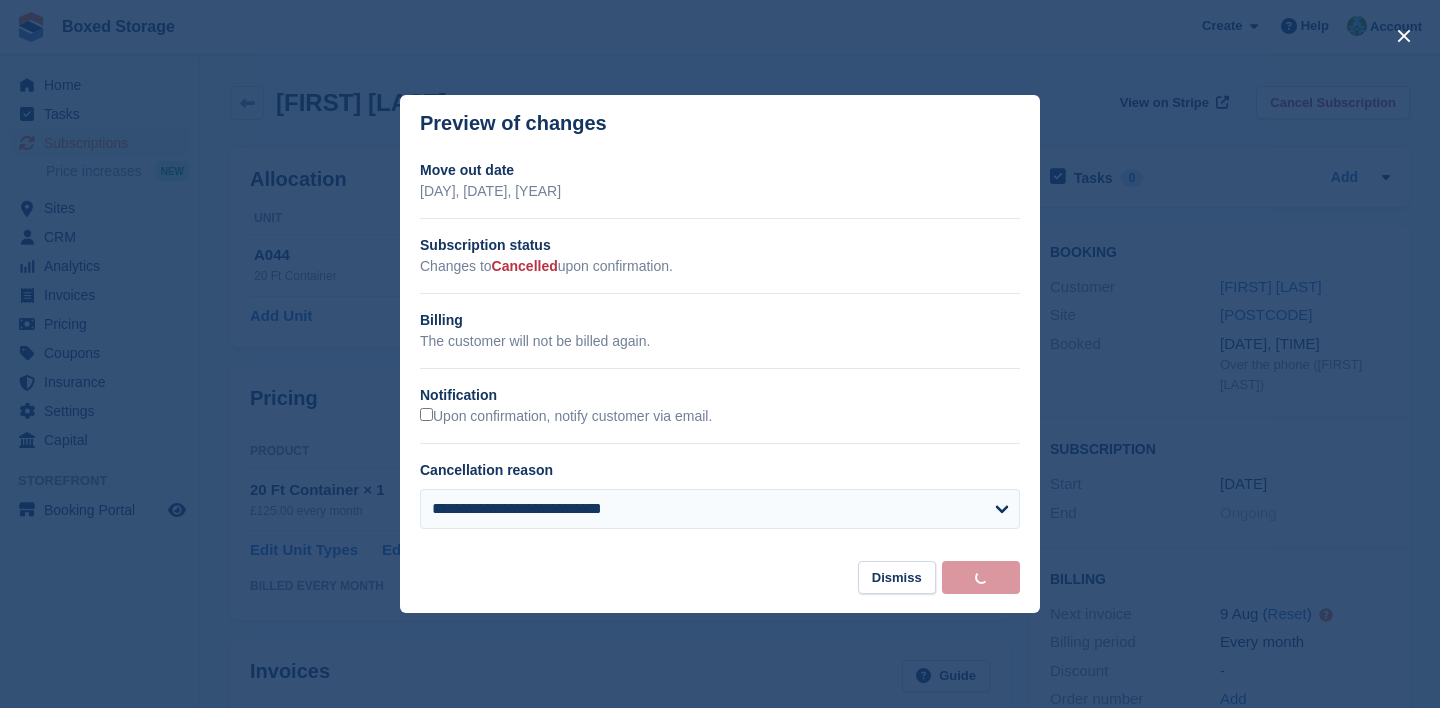 click on "Preview of changes" at bounding box center [720, 123] 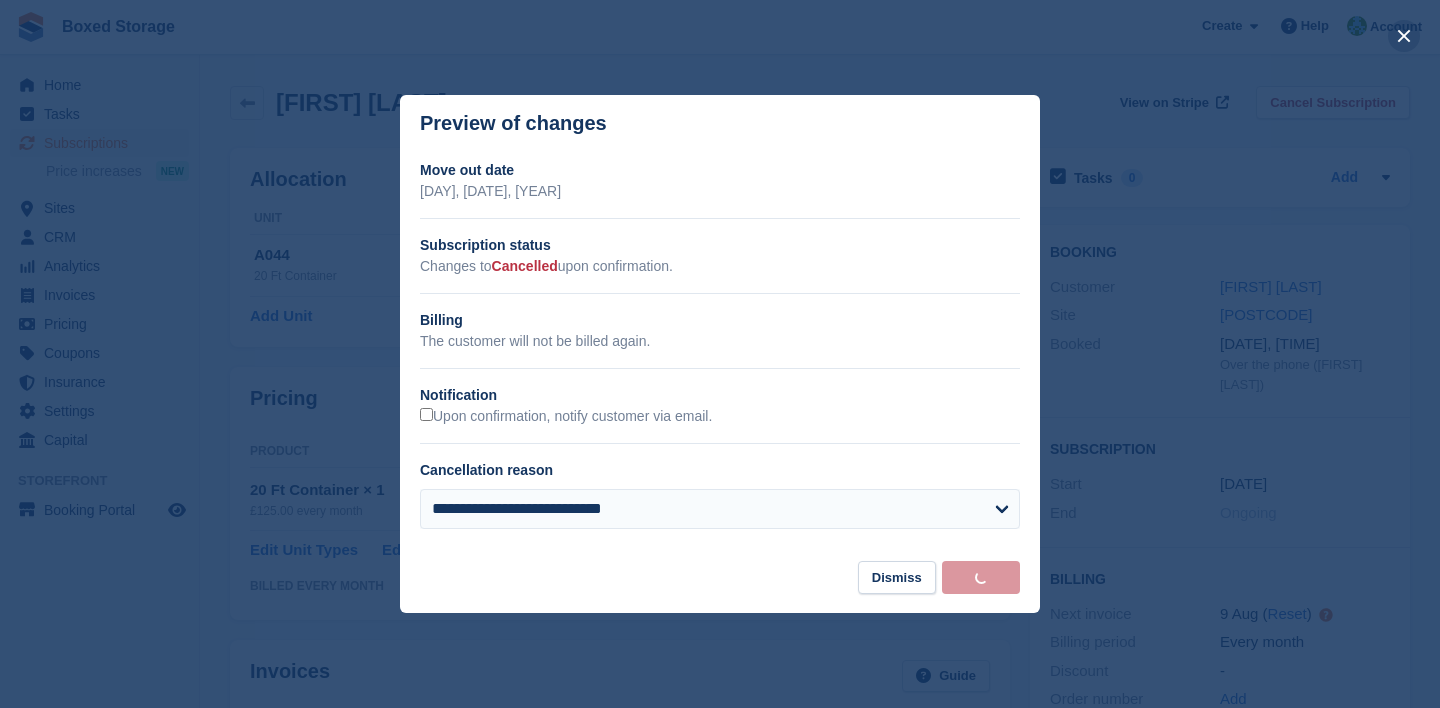 click at bounding box center (1404, 36) 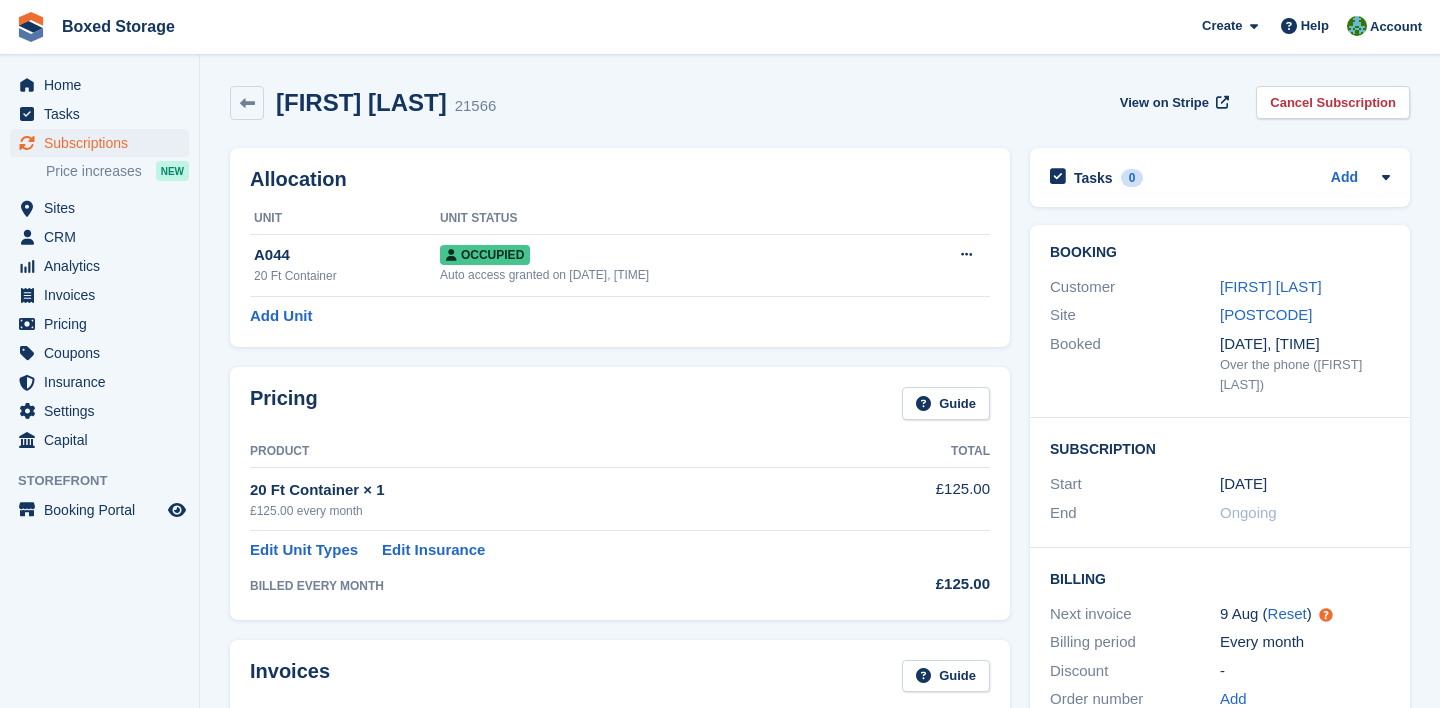 click on "Allocation
Unit
Unit Status
A044
20 Ft Container
Occupied
Auto access granted on 9th Jul, 2023,  6:00 AM
Overlock
Repossess
Deallocate
Add Unit" at bounding box center (620, 247) 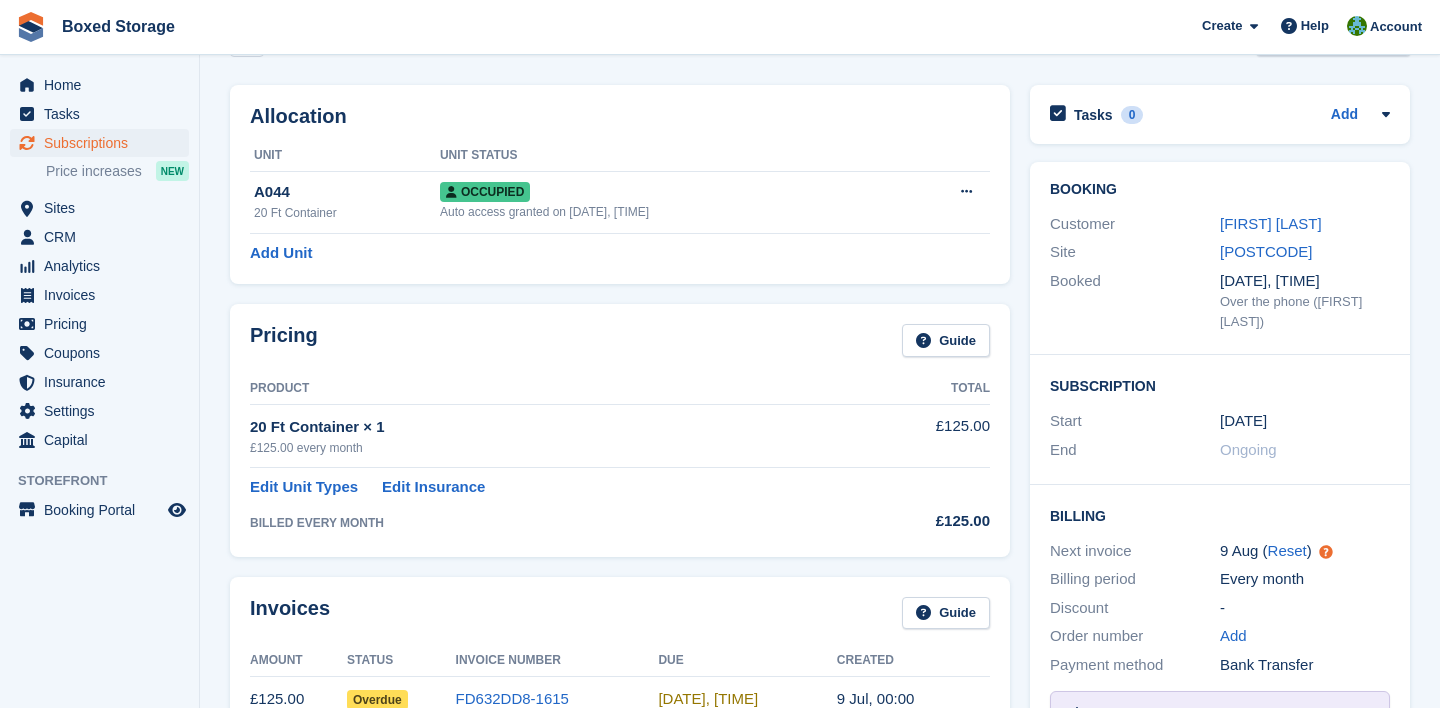 scroll, scrollTop: 0, scrollLeft: 0, axis: both 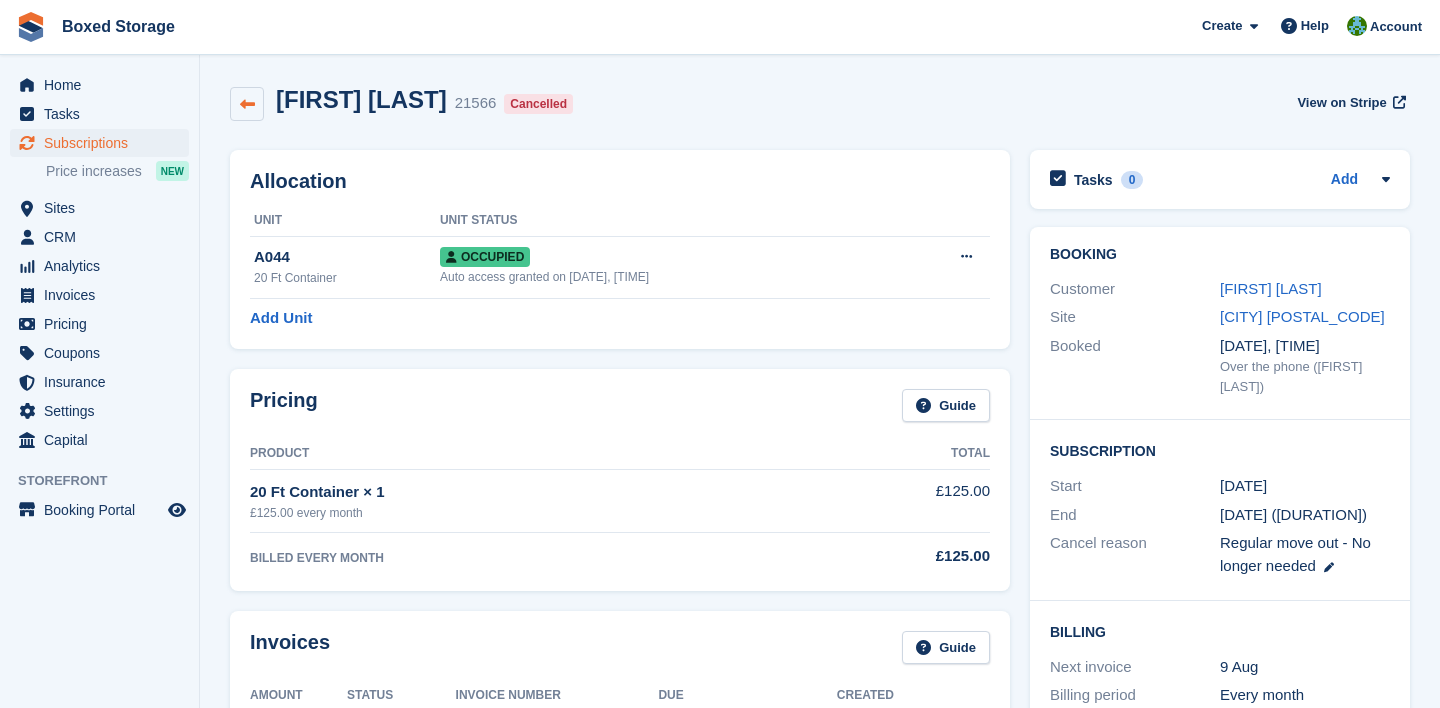 click at bounding box center [247, 104] 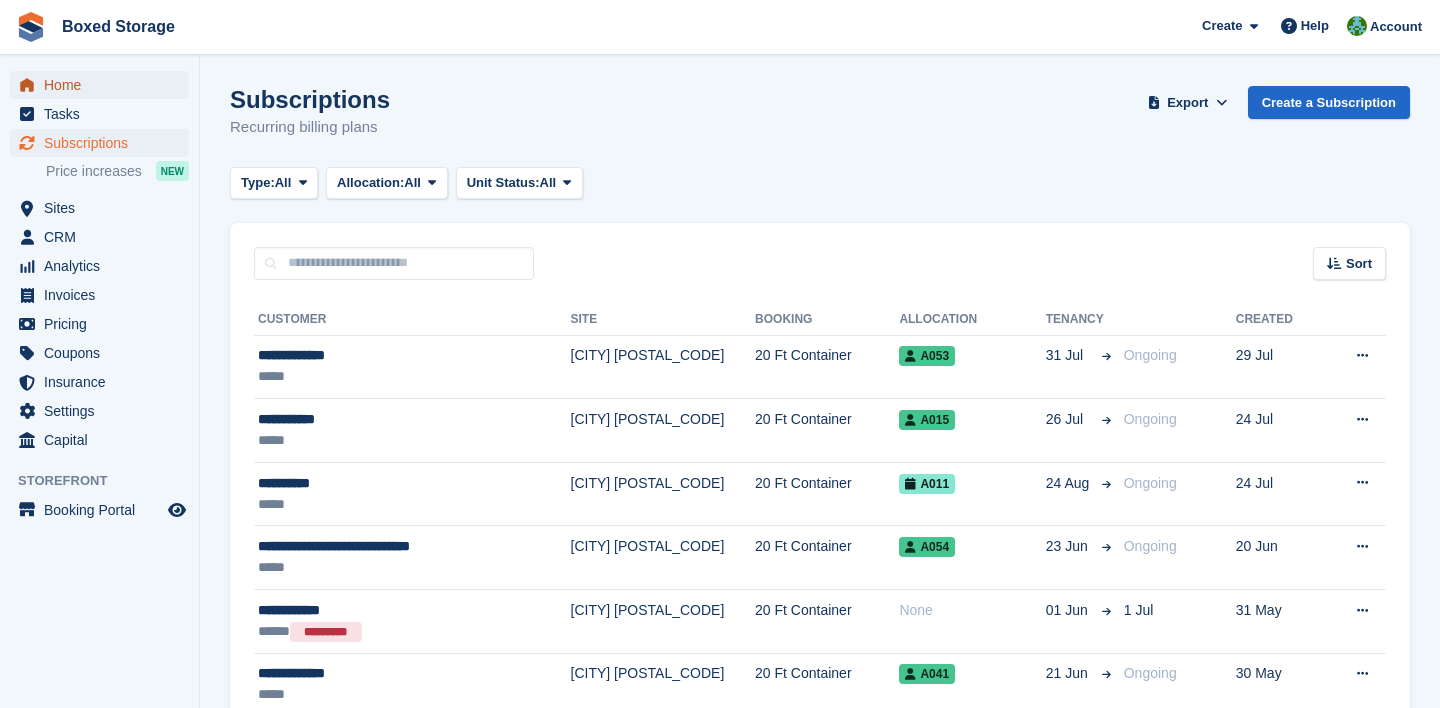 click on "Home" at bounding box center (104, 85) 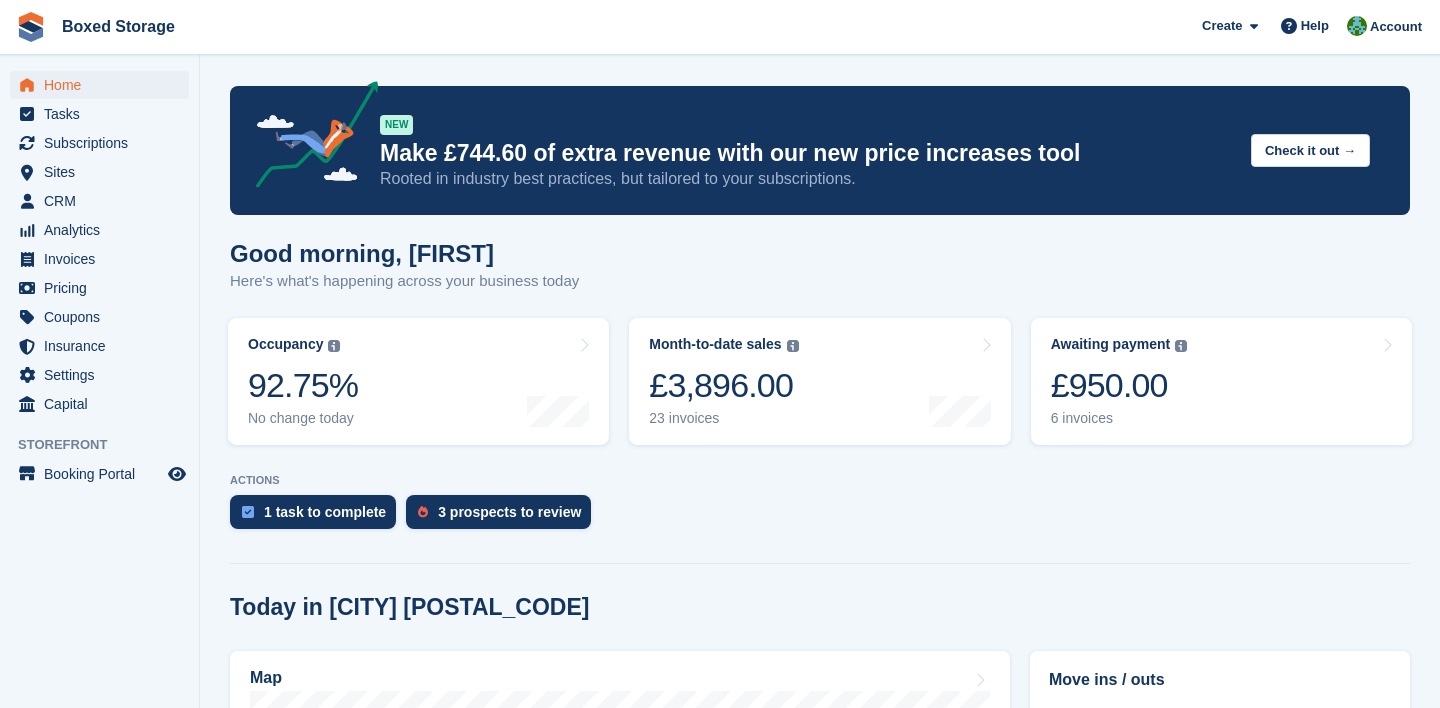 scroll, scrollTop: 0, scrollLeft: 0, axis: both 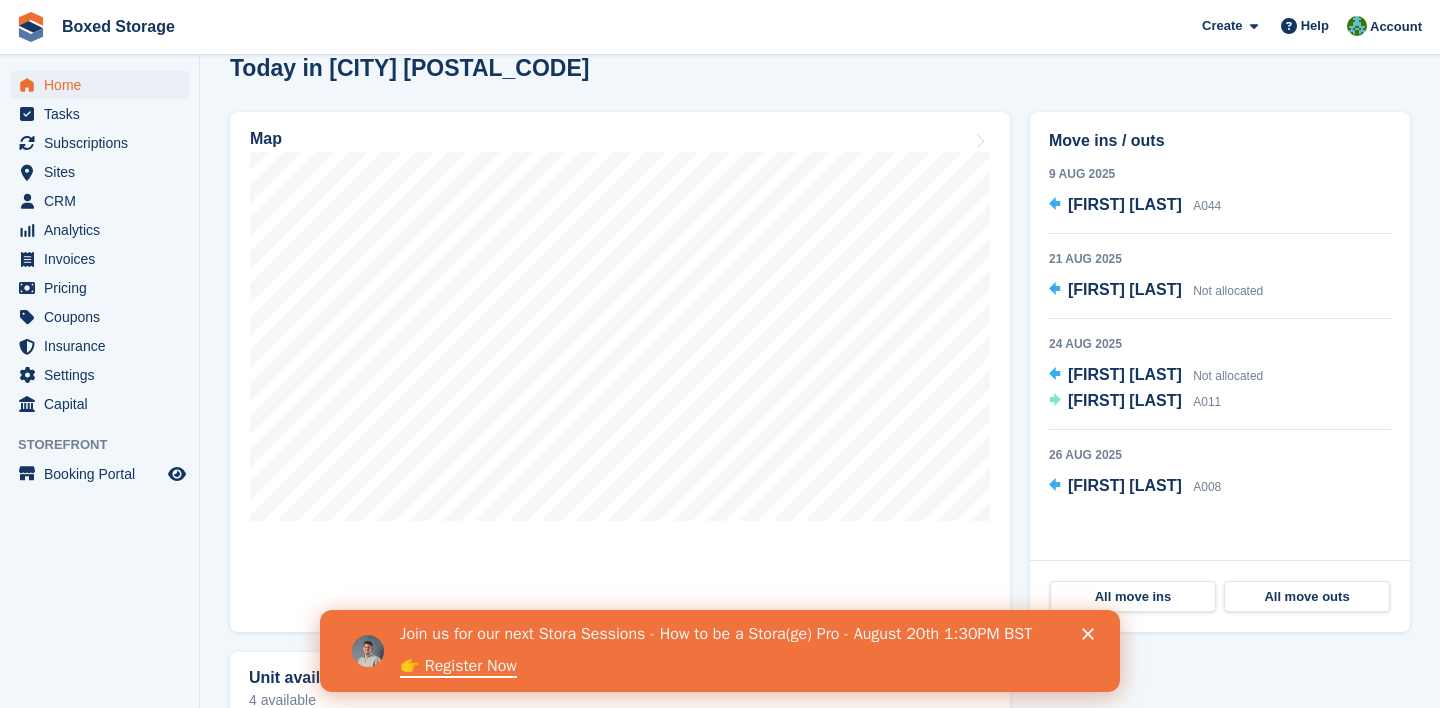 click on "Join us for our next Stora Sessions - How to be a Stora(ge) Pro - August 20th 1:30PM BST  👉 Register Now" at bounding box center (744, 651) 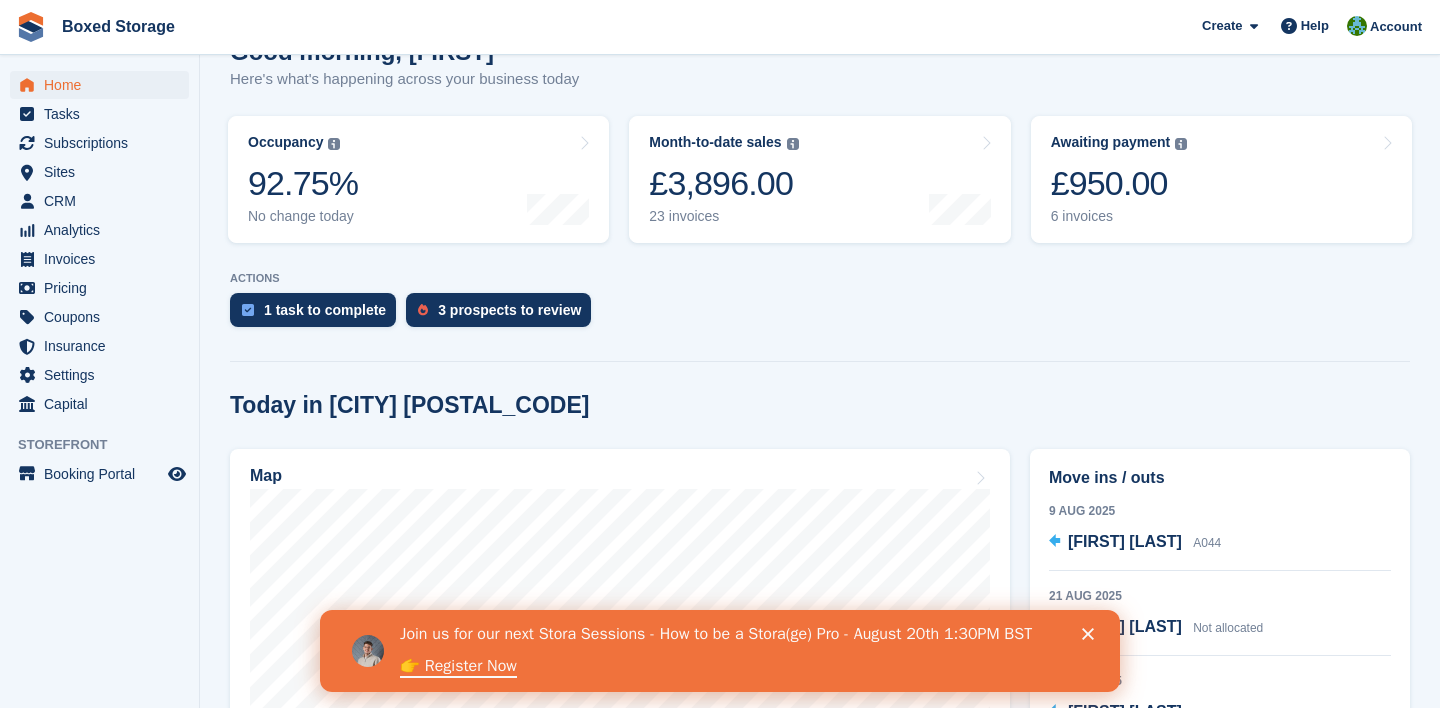 scroll, scrollTop: 0, scrollLeft: 0, axis: both 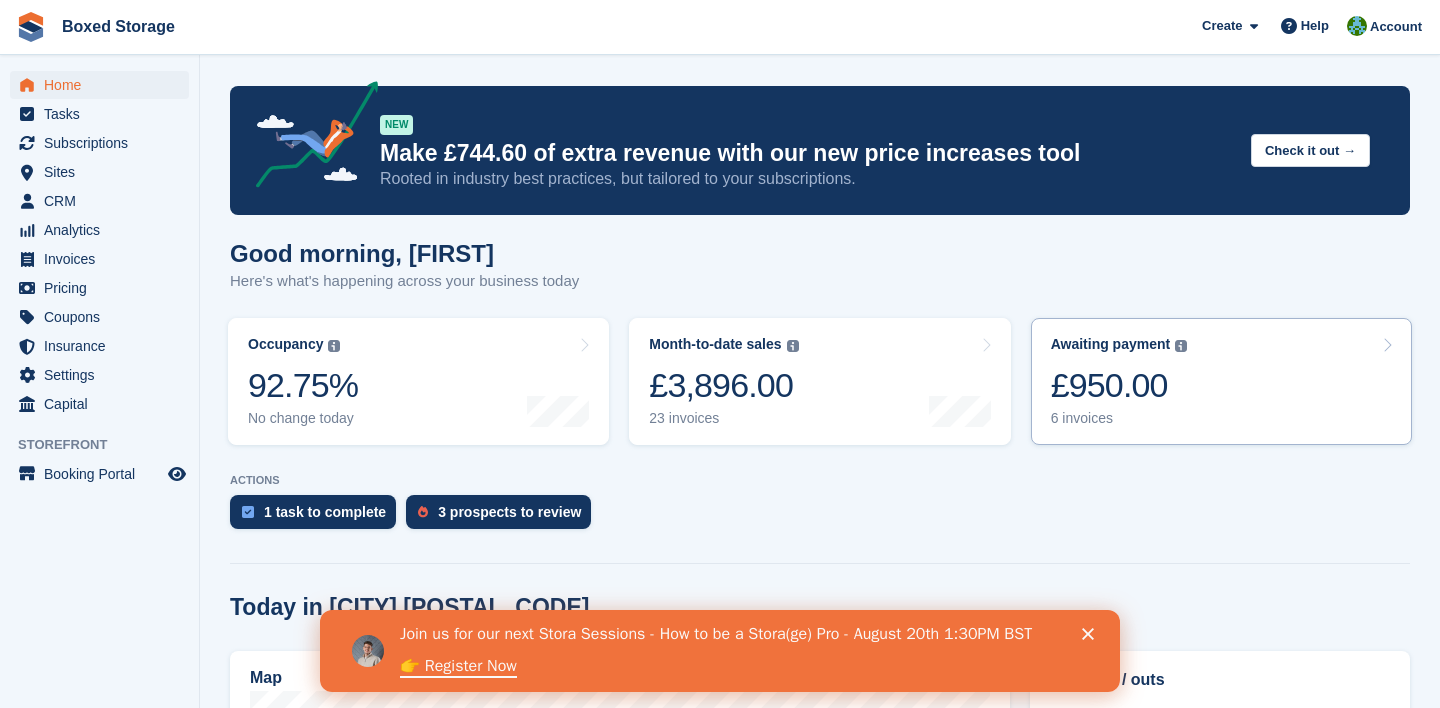 click on "Awaiting payment
The total outstanding balance on all open invoices.
£950.00
6 invoices" at bounding box center [1221, 381] 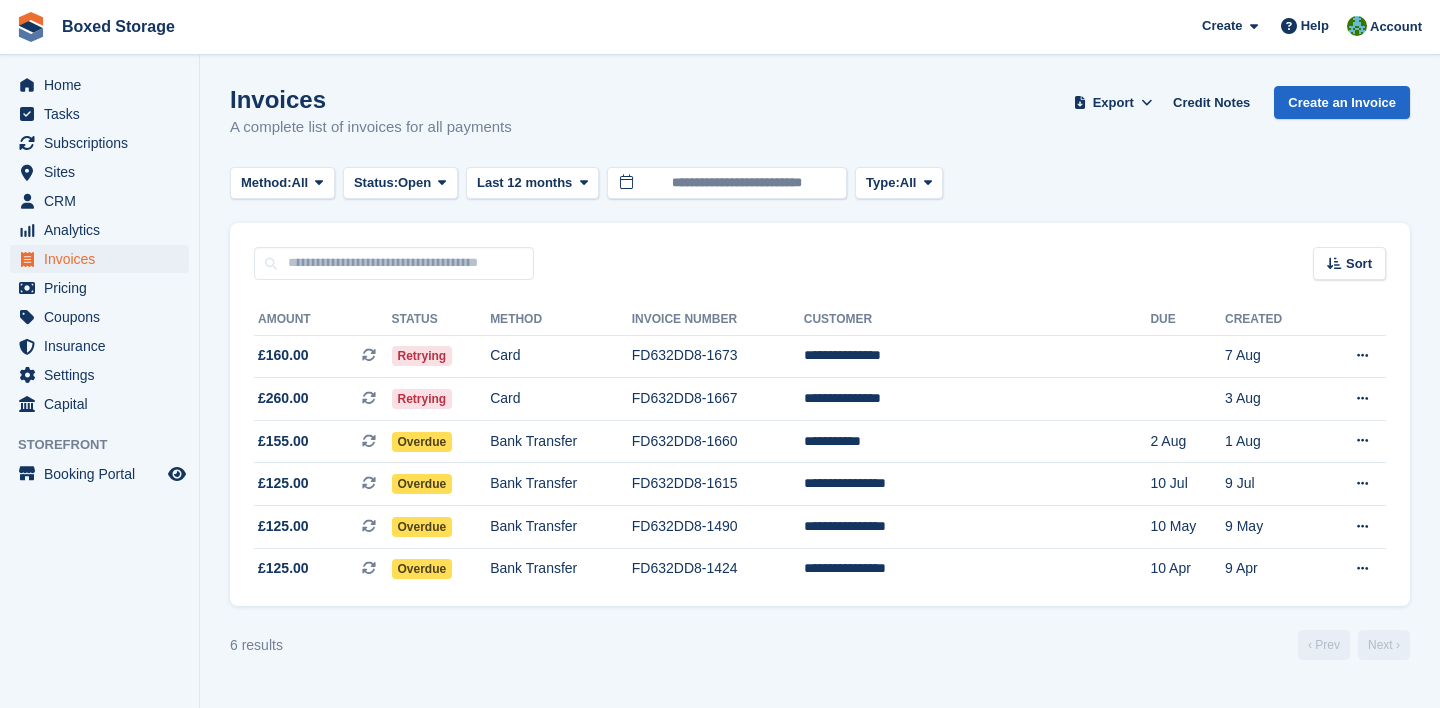 scroll, scrollTop: 0, scrollLeft: 0, axis: both 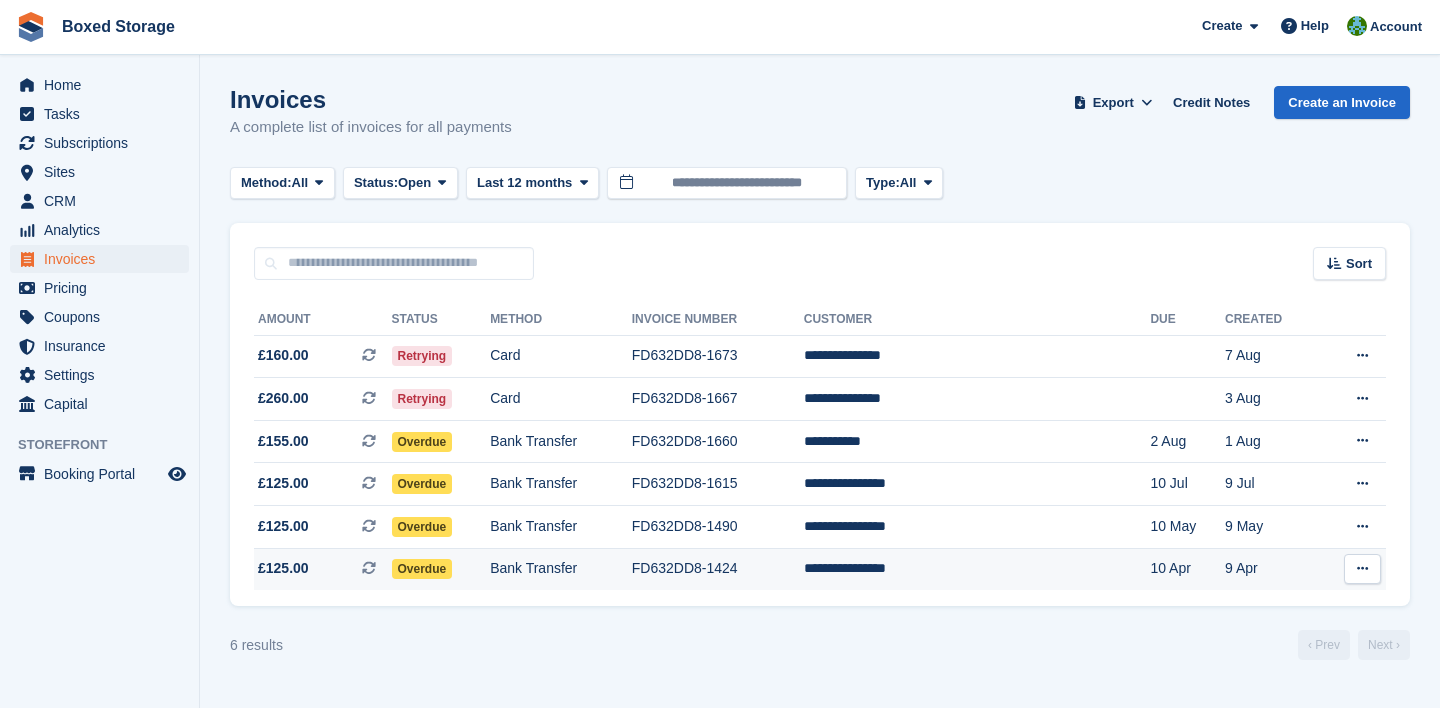 click on "Bank Transfer" at bounding box center (561, 569) 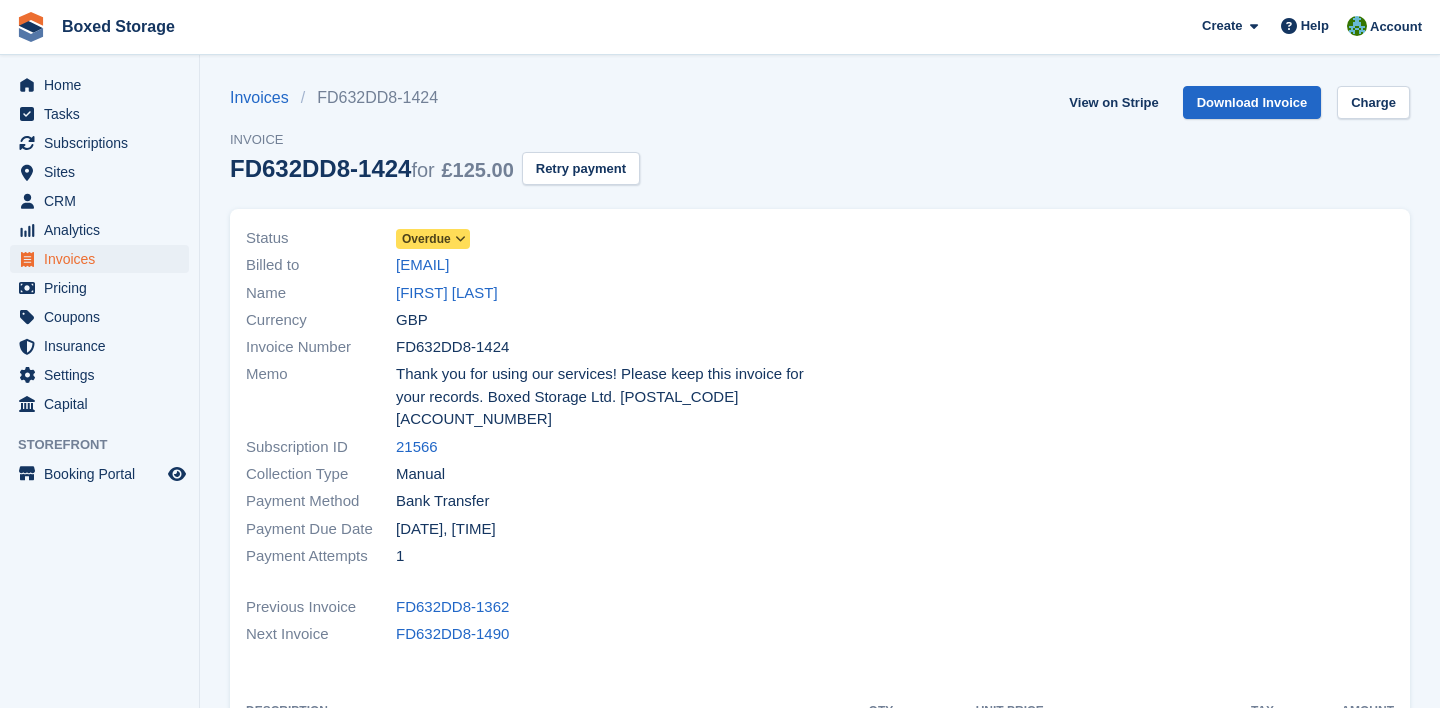 scroll, scrollTop: 0, scrollLeft: 0, axis: both 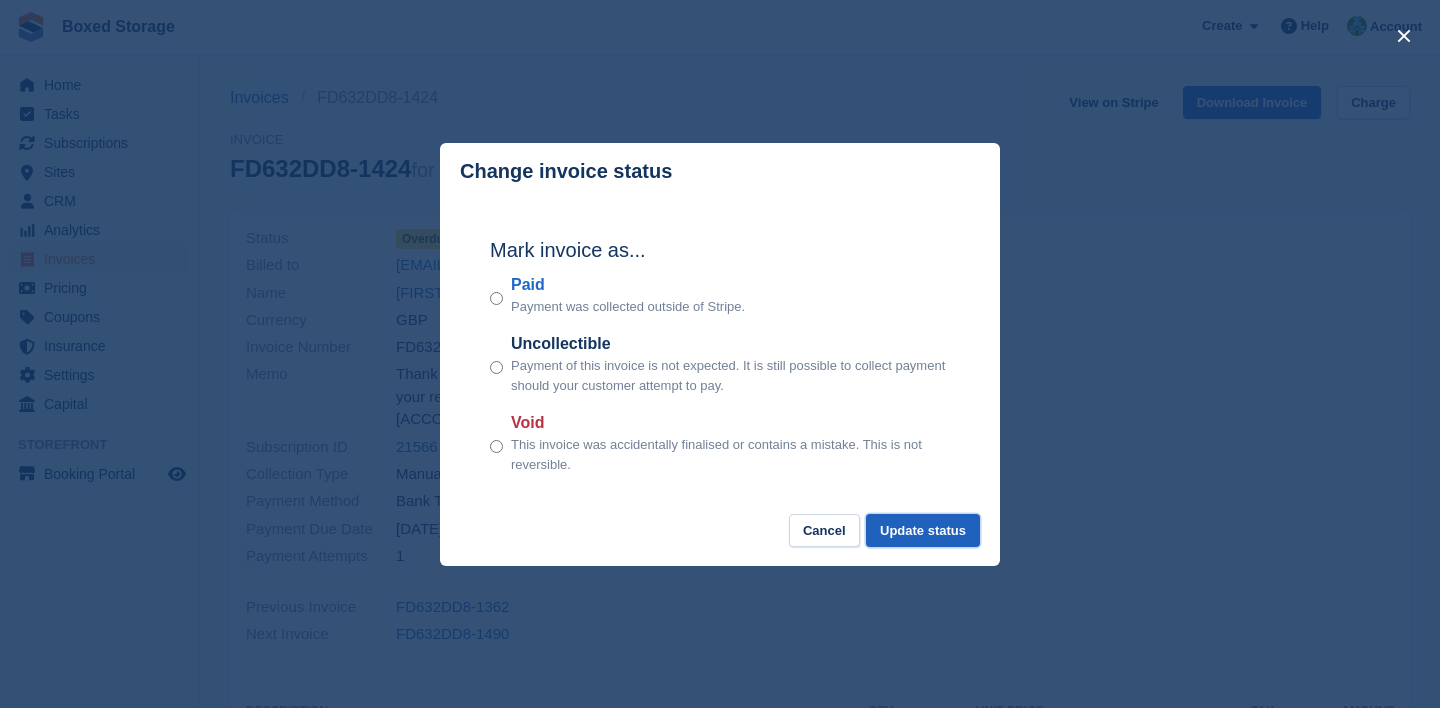 click on "Update status" at bounding box center (923, 530) 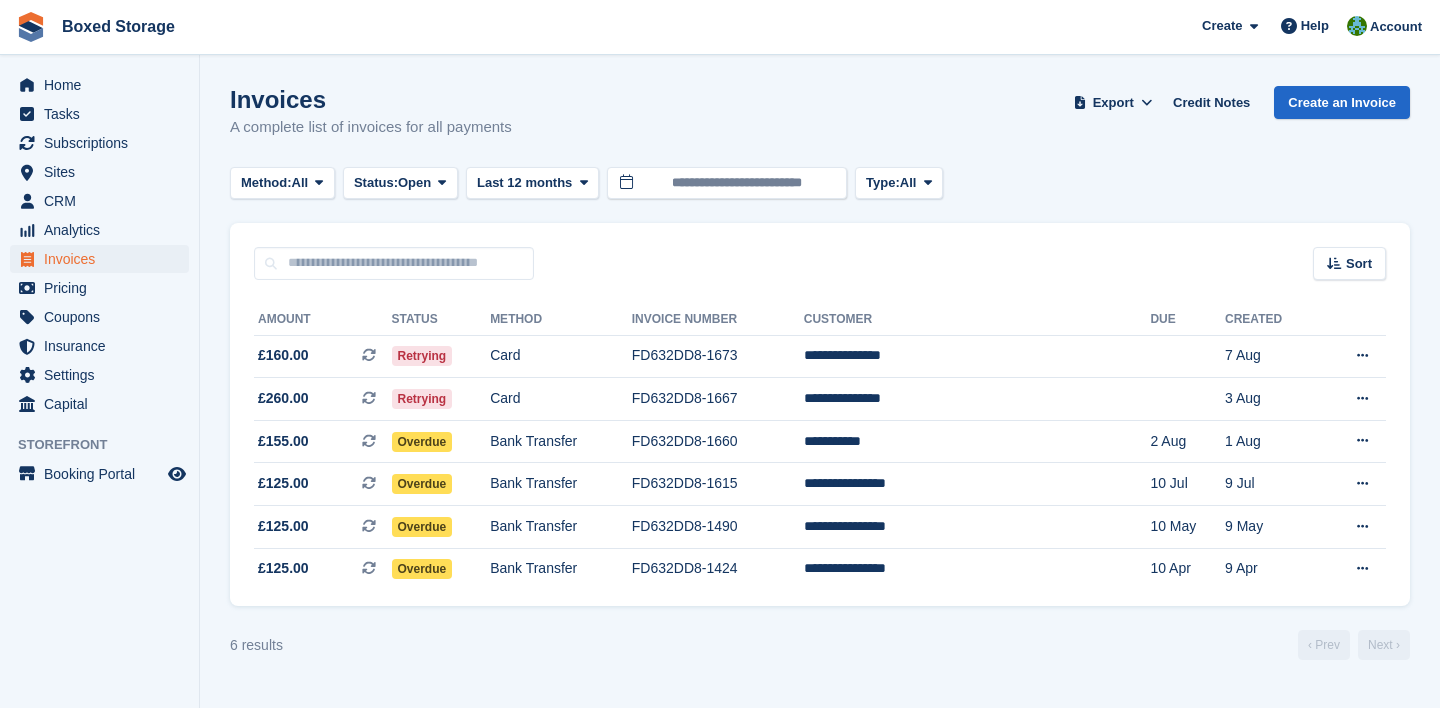 scroll, scrollTop: 0, scrollLeft: 0, axis: both 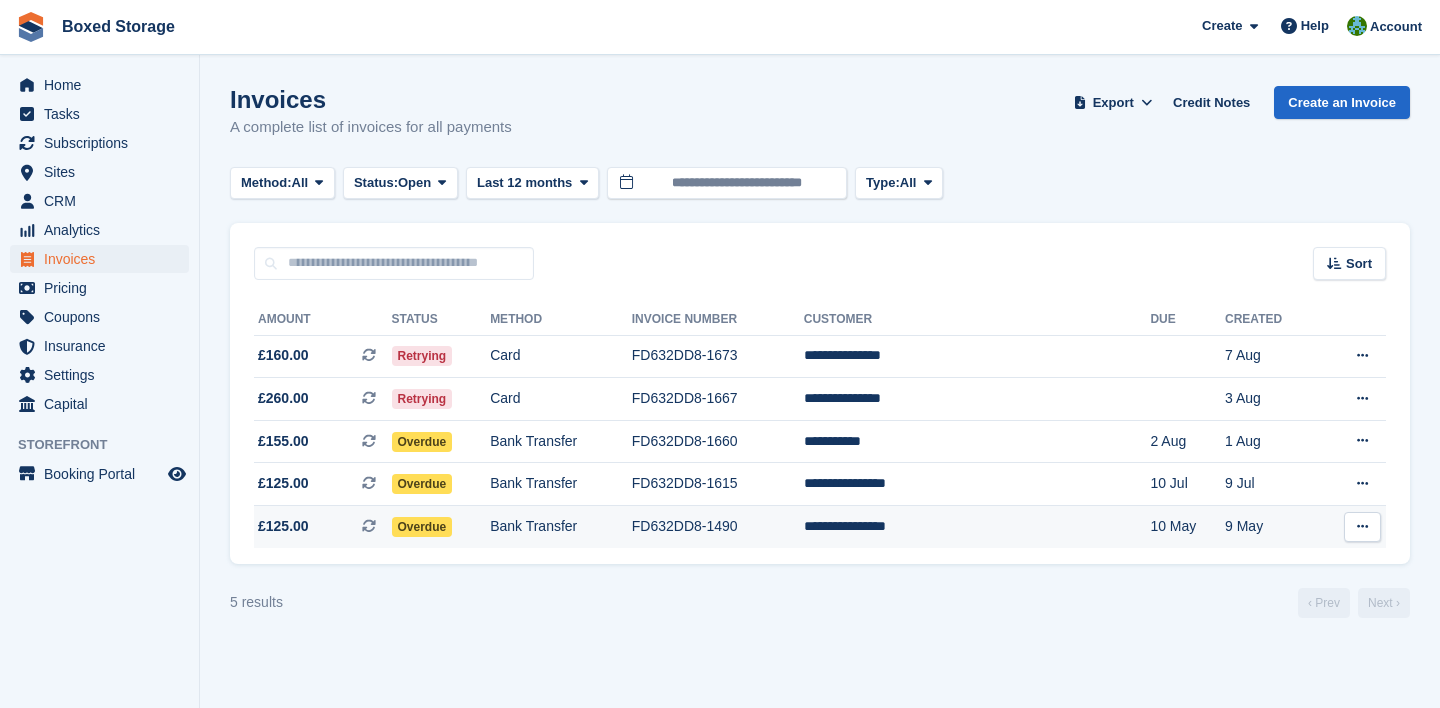 click on "Bank Transfer" at bounding box center (561, 527) 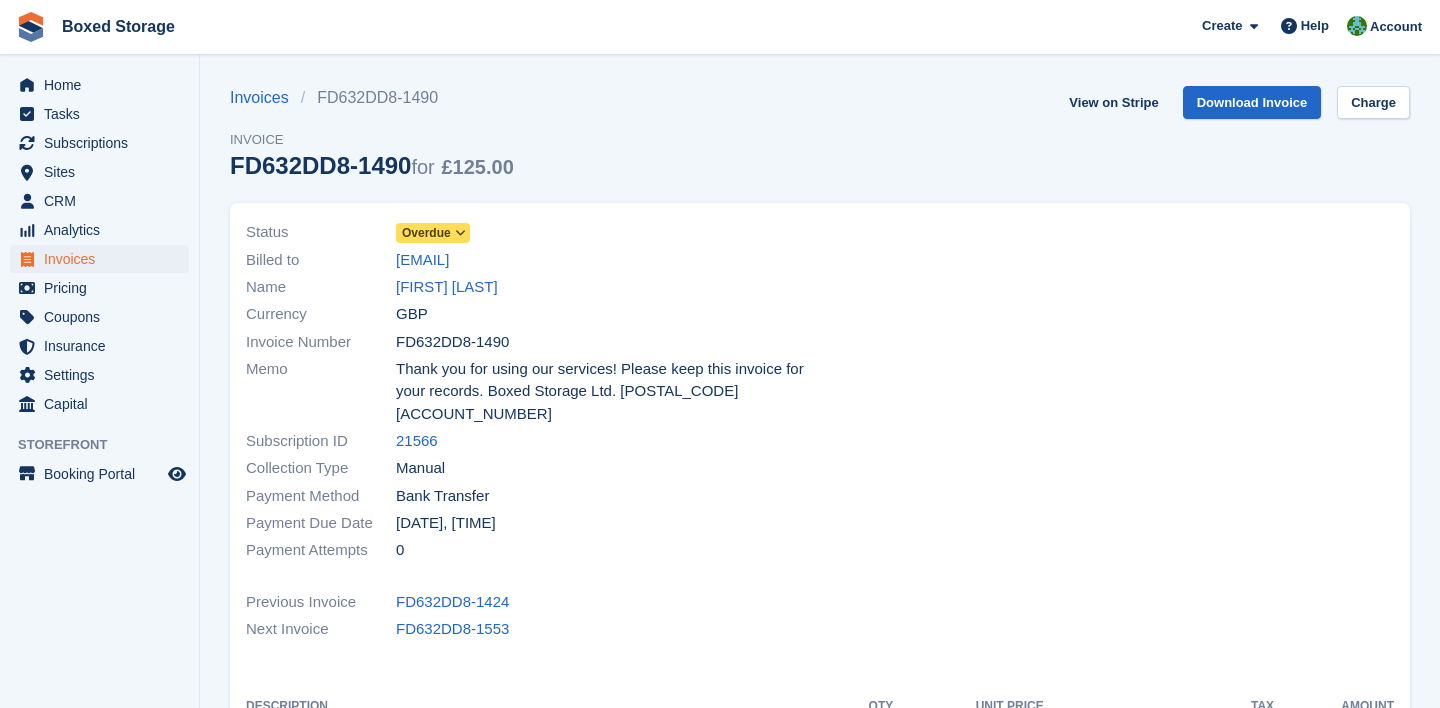 scroll, scrollTop: 0, scrollLeft: 0, axis: both 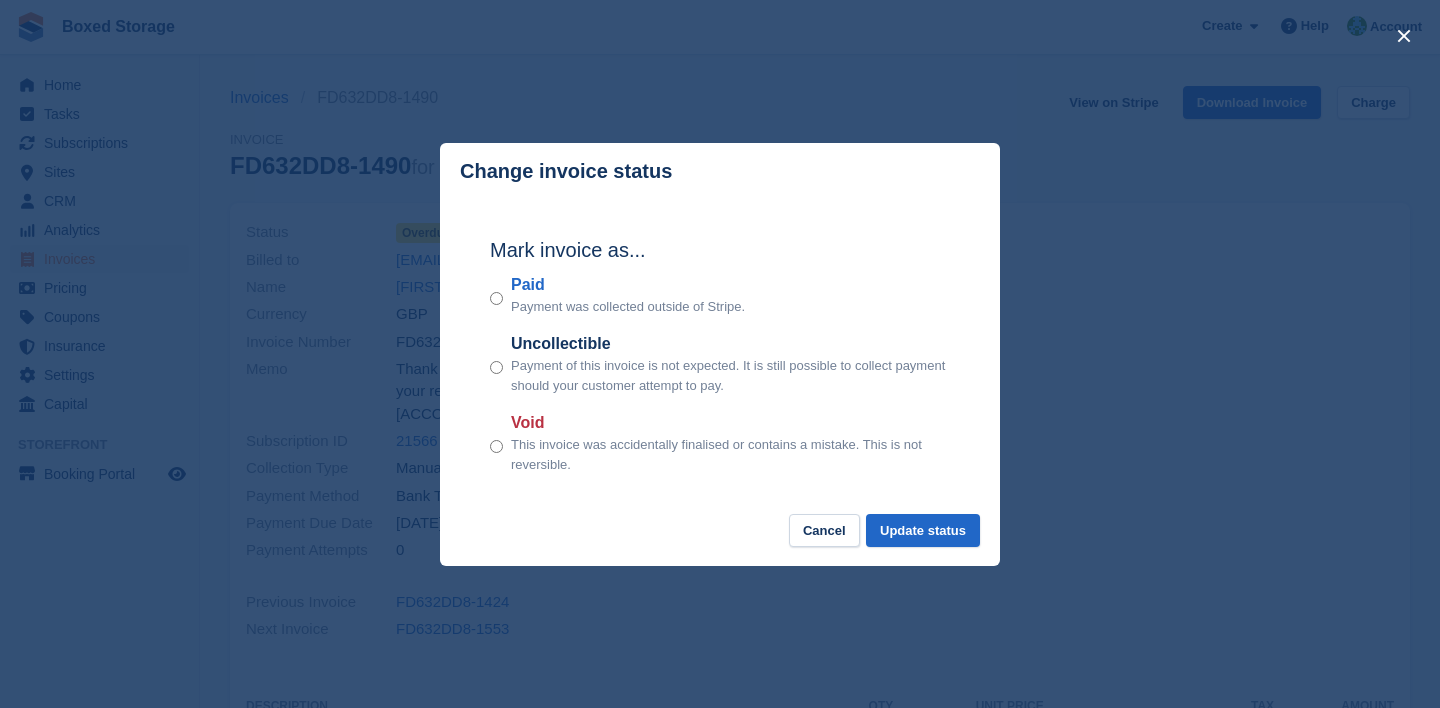 click on "Mark invoice as...
Paid
Payment was collected outside of Stripe.
Uncollectible
Payment of this invoice is not expected. It is still possible to collect payment should your customer attempt to pay.
Void
This invoice was accidentally finalised or contains a mistake. This is not reversible." at bounding box center [720, 357] 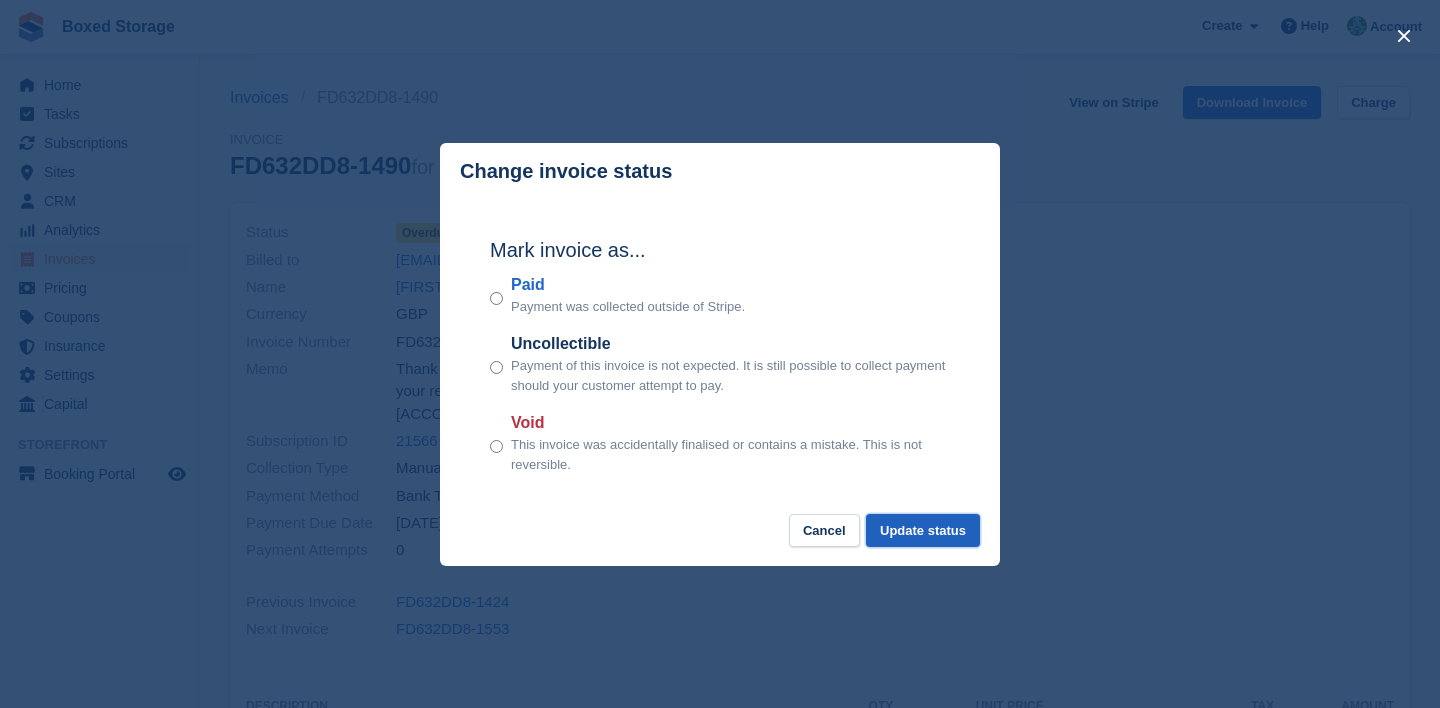 click on "Update status" at bounding box center [923, 530] 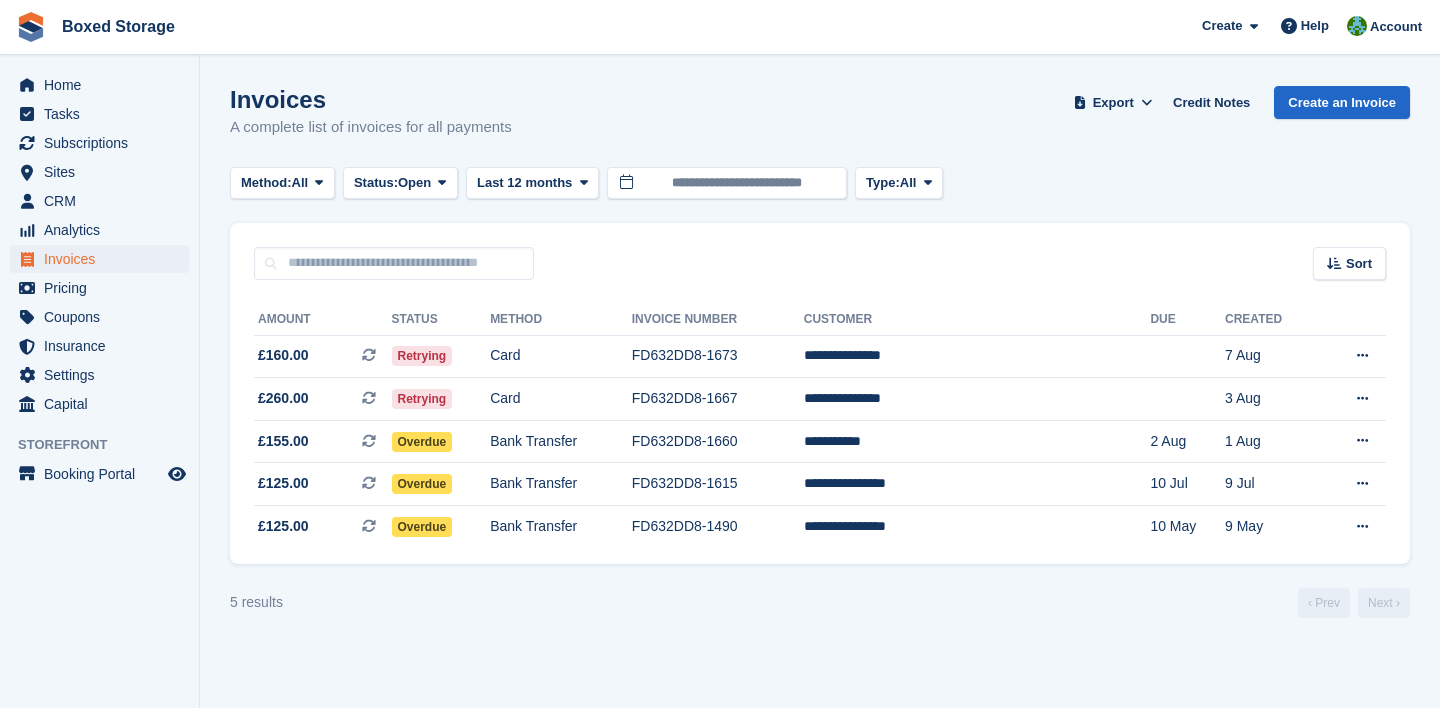 scroll, scrollTop: 0, scrollLeft: 0, axis: both 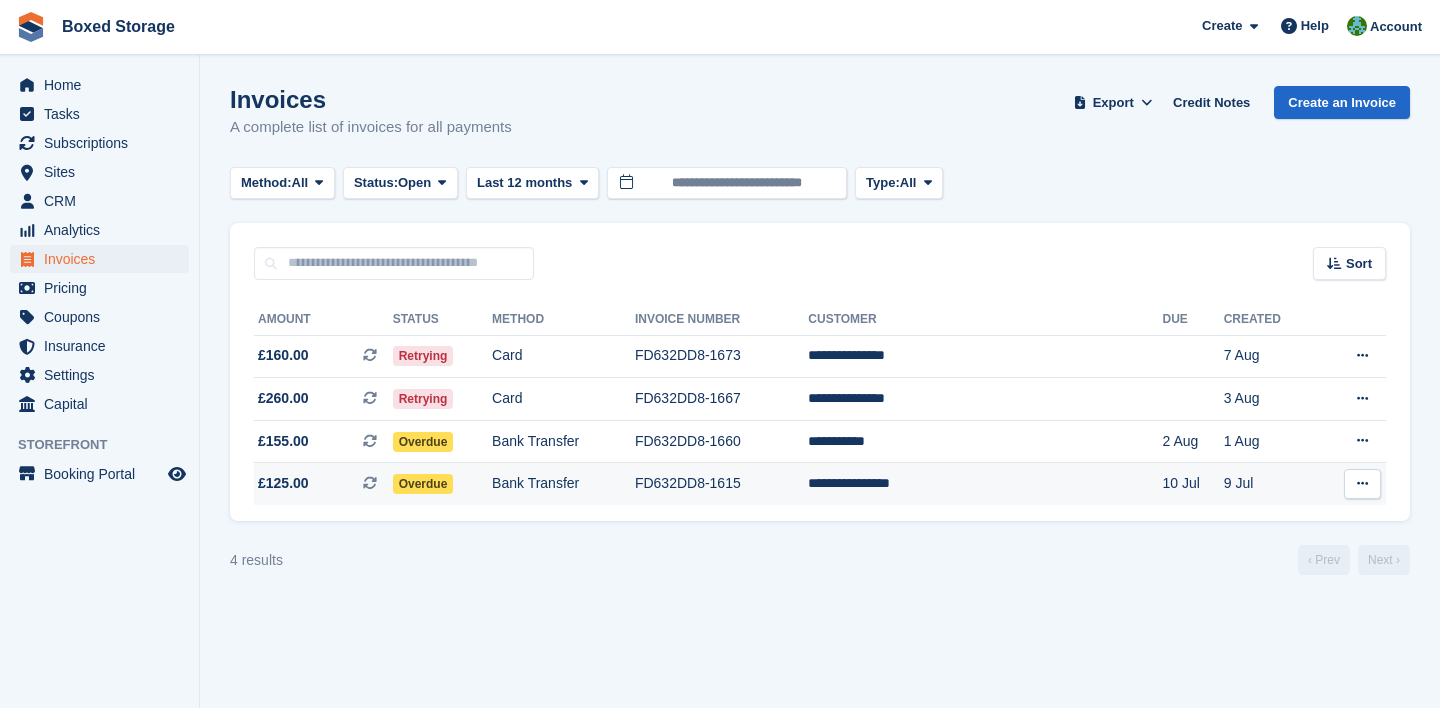 click on "FD632DD8-1615" at bounding box center [721, 484] 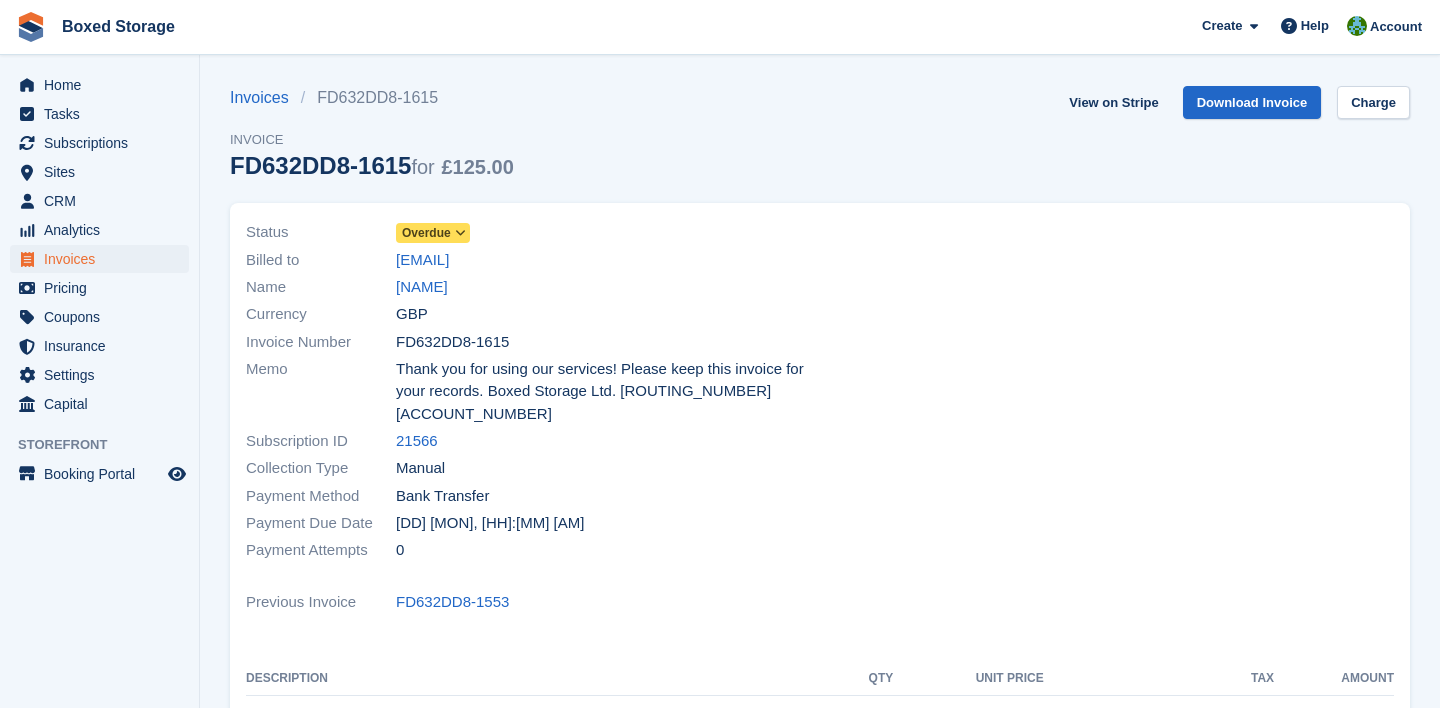 scroll, scrollTop: 0, scrollLeft: 0, axis: both 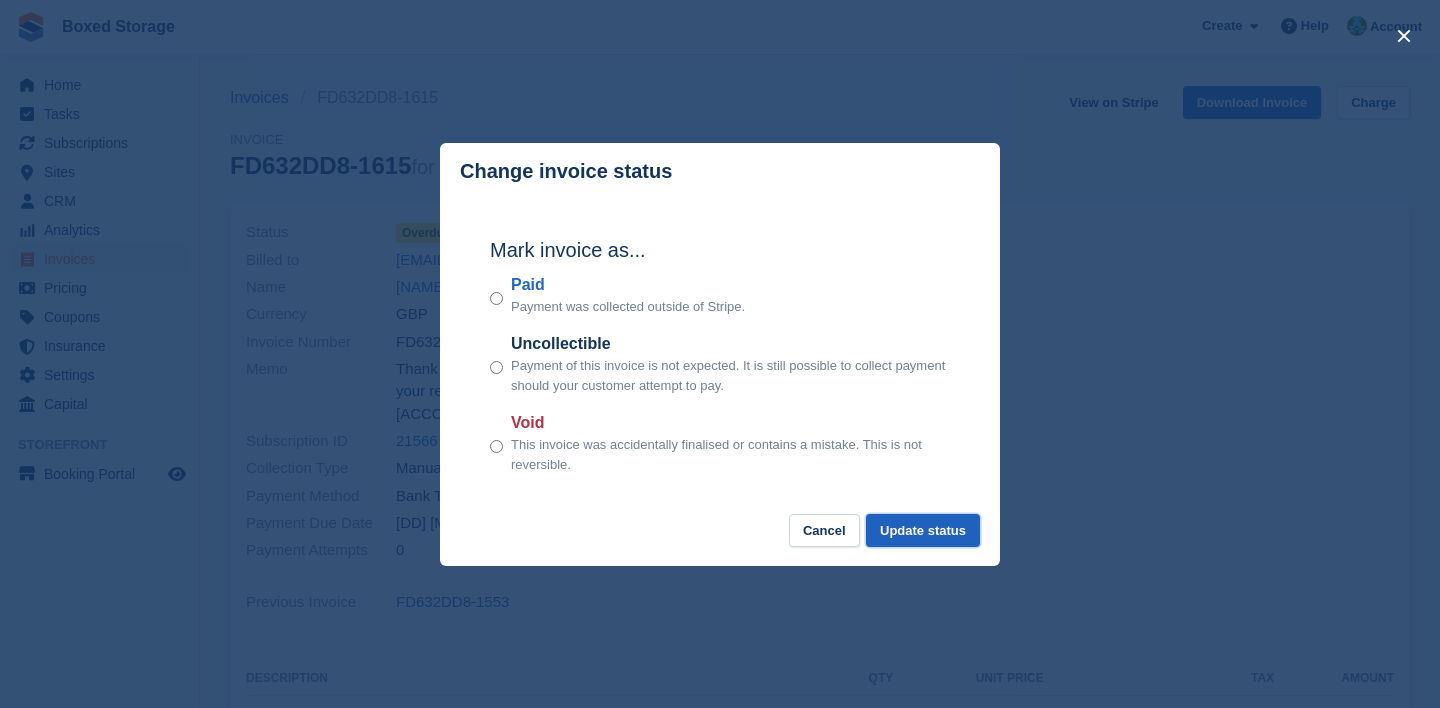 click on "Update status" at bounding box center (923, 530) 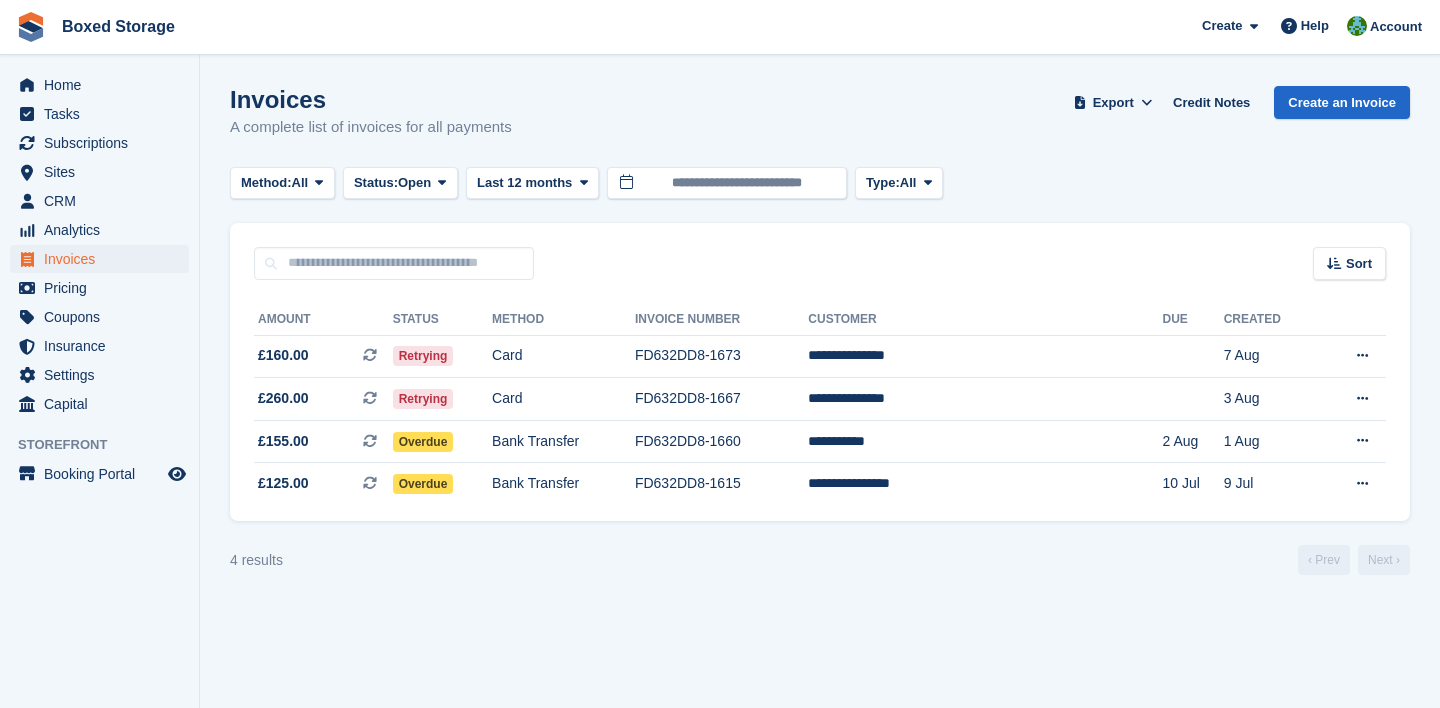 scroll, scrollTop: 0, scrollLeft: 0, axis: both 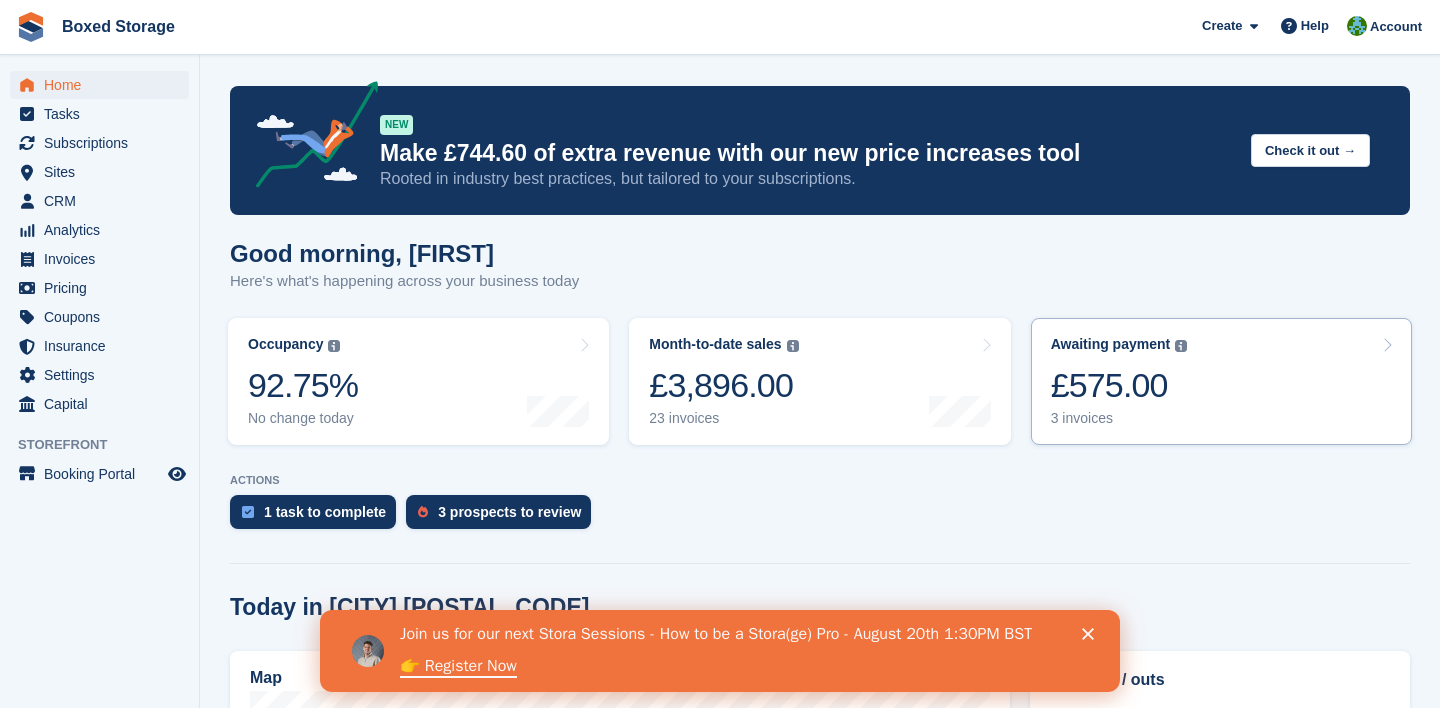click on "Awaiting payment
The total outstanding balance on all open invoices.
£575.00
3 invoices" at bounding box center (1119, 381) 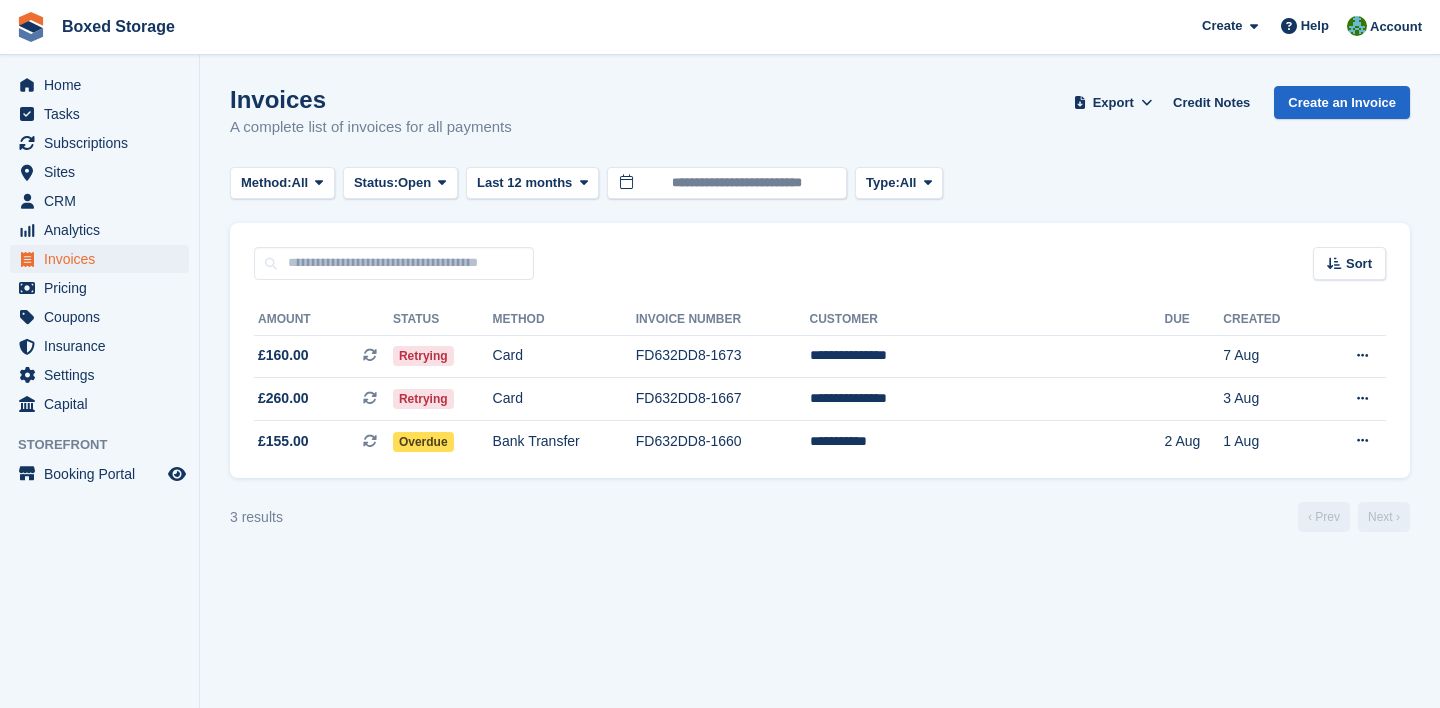 scroll, scrollTop: 0, scrollLeft: 0, axis: both 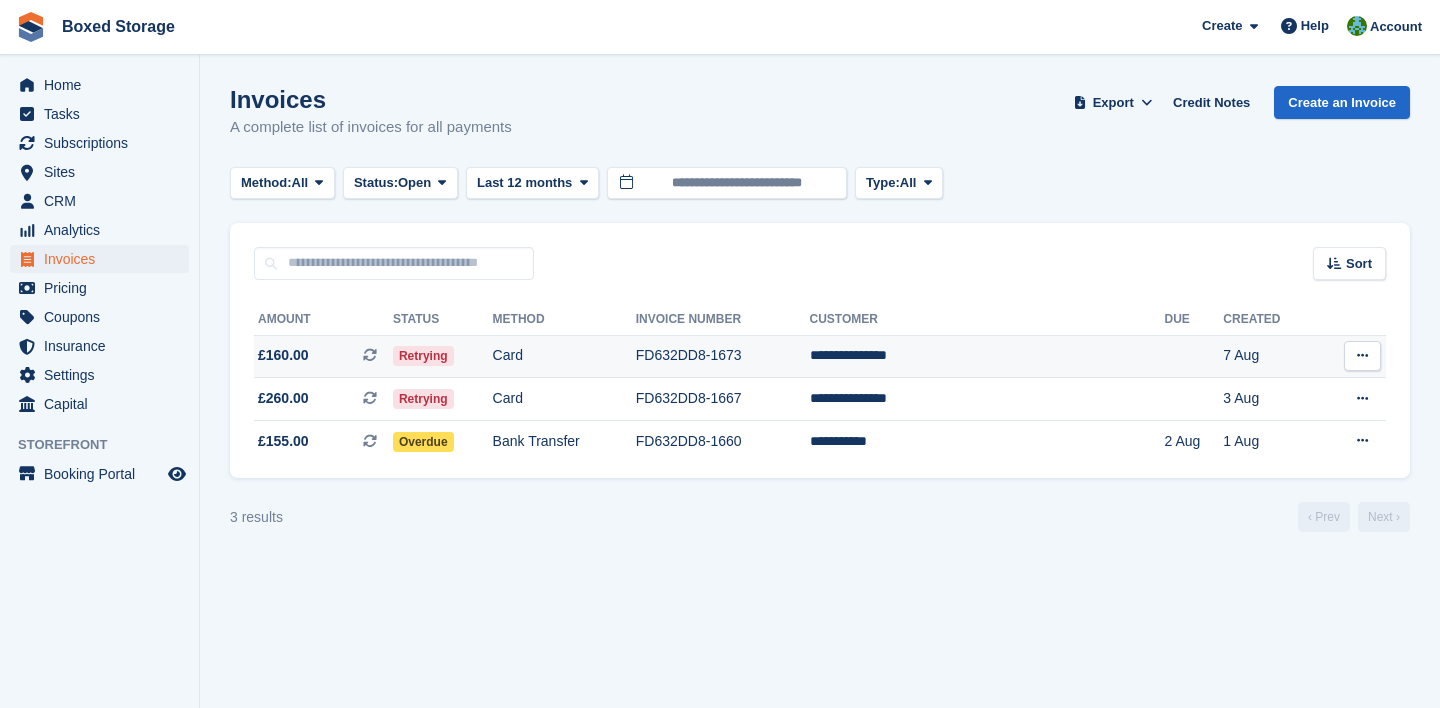 click on "**********" at bounding box center (987, 356) 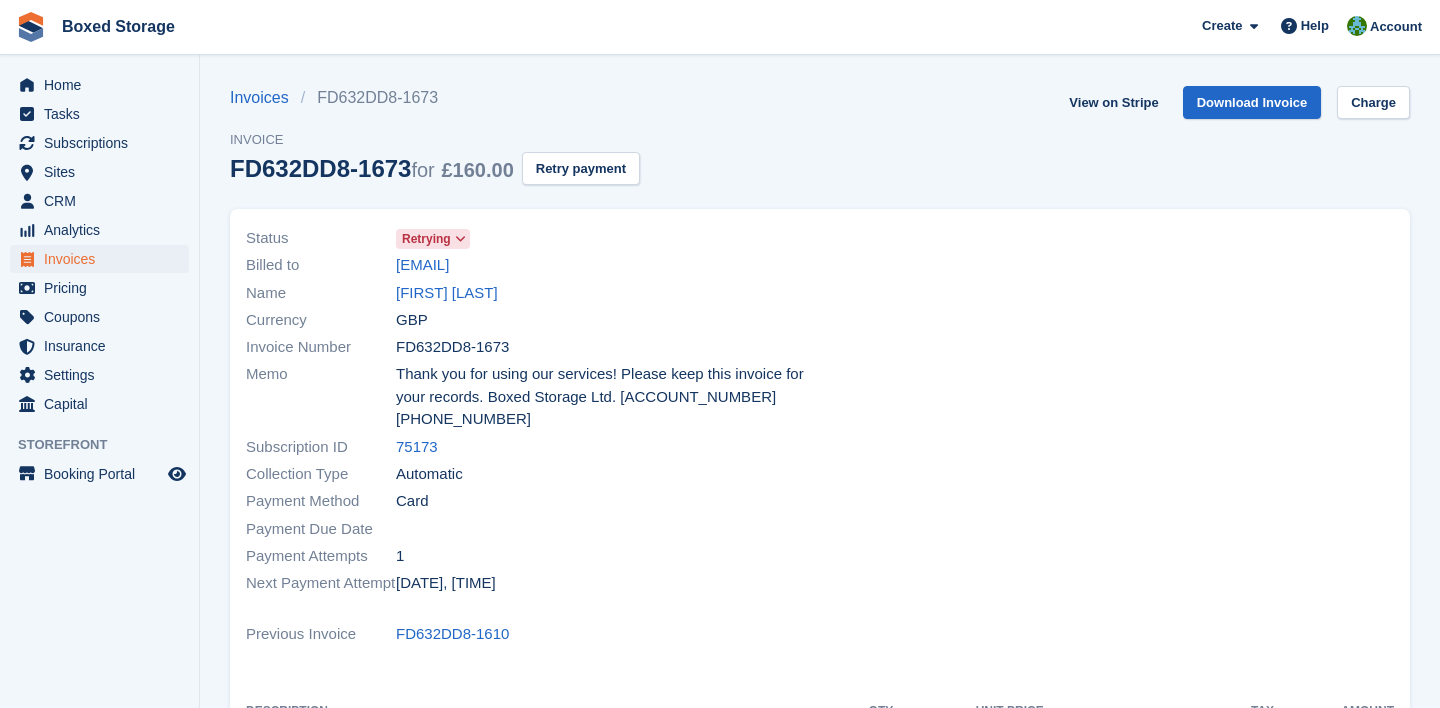 scroll, scrollTop: 0, scrollLeft: 0, axis: both 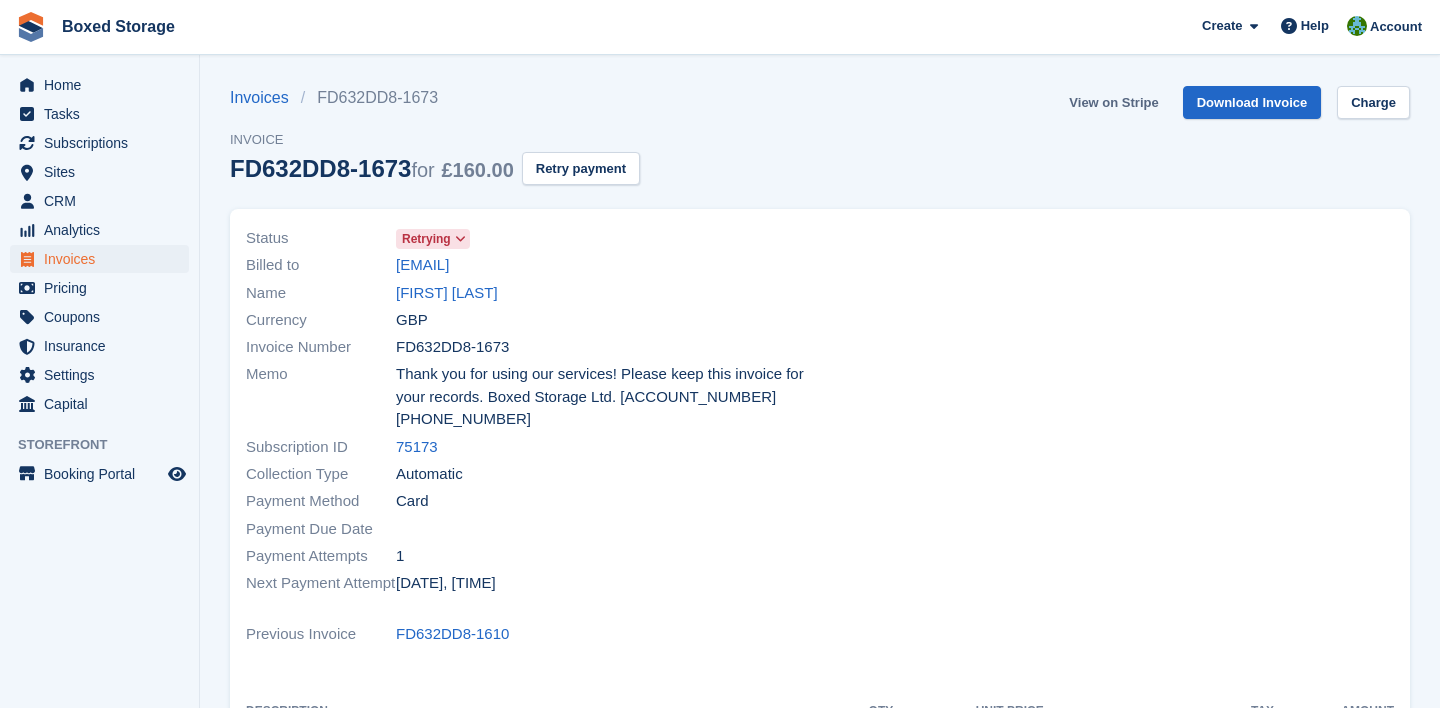 click on "View on Stripe" at bounding box center [1113, 102] 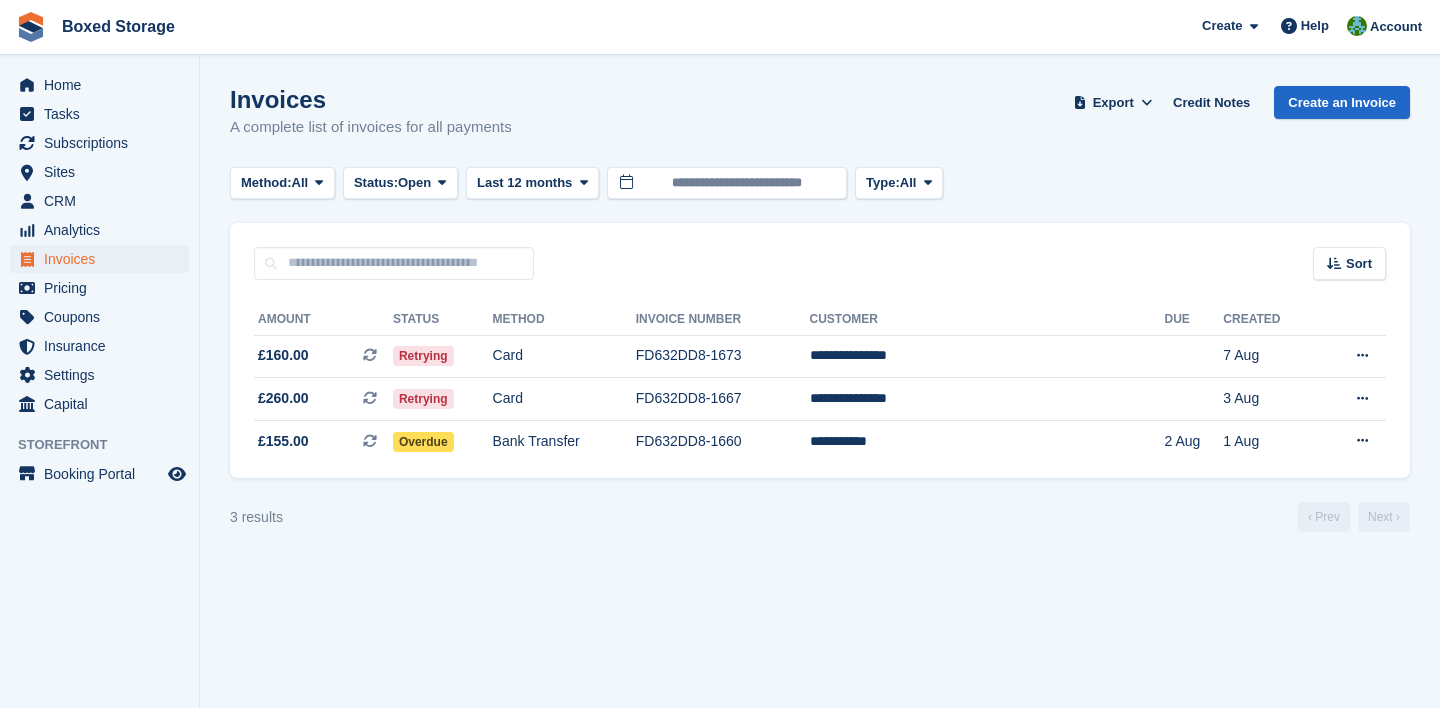 scroll, scrollTop: 0, scrollLeft: 0, axis: both 